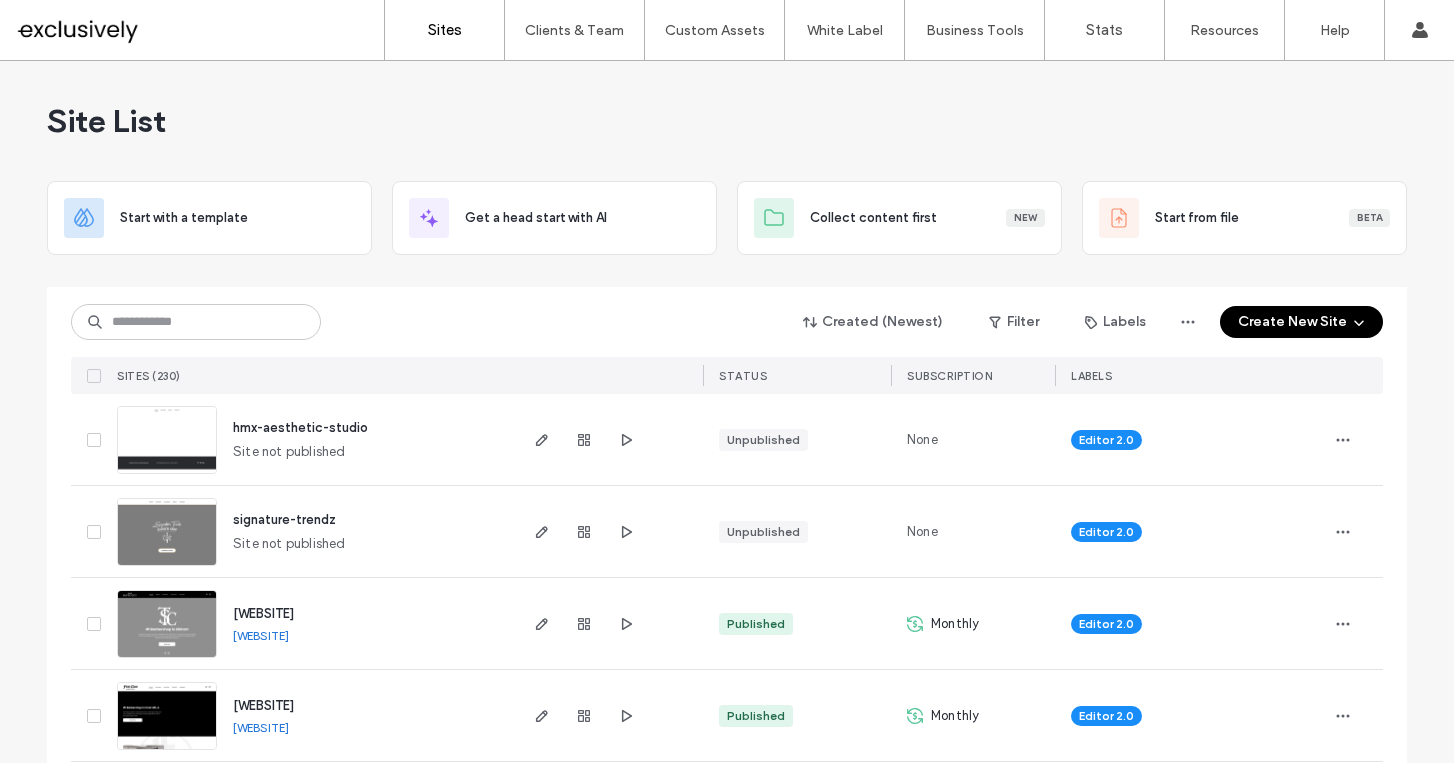 scroll, scrollTop: 0, scrollLeft: 0, axis: both 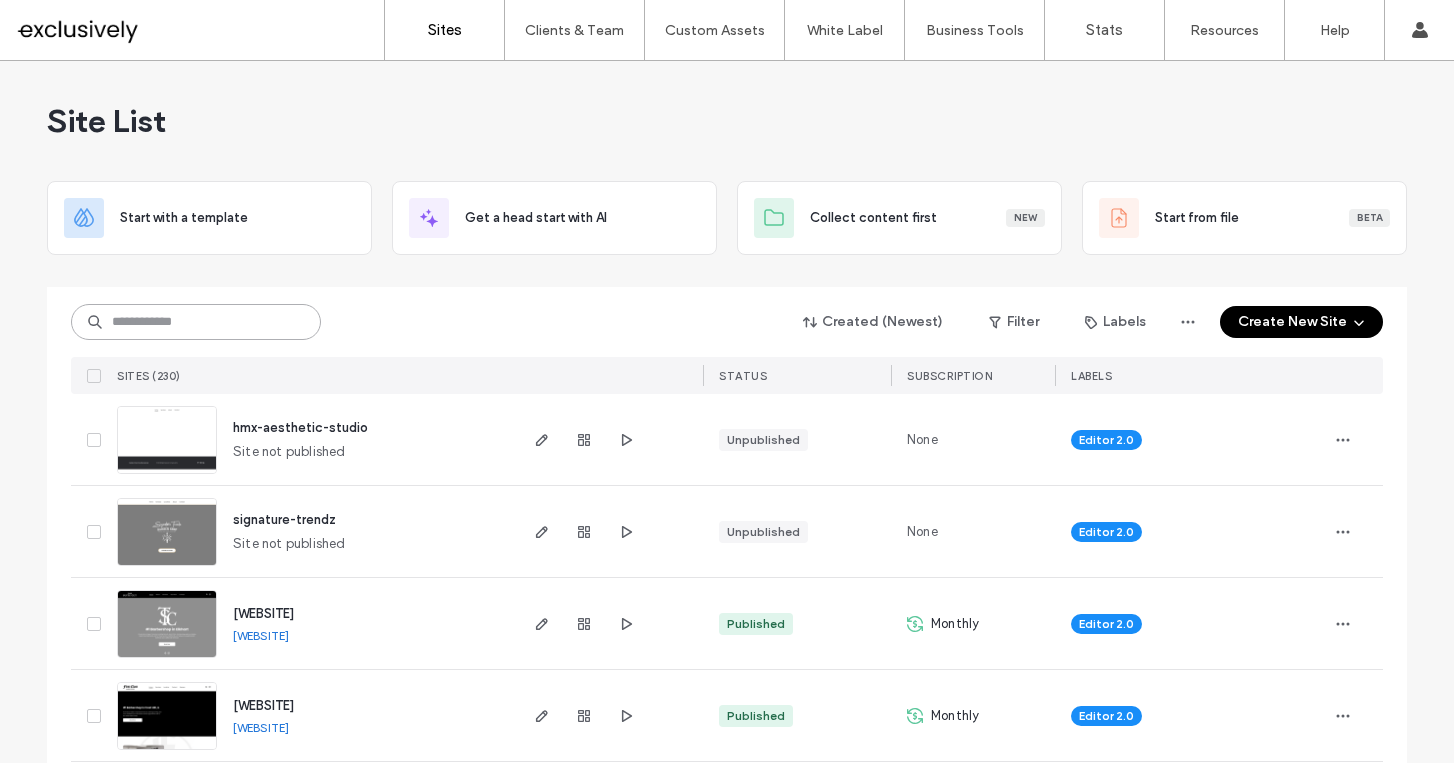 click at bounding box center (196, 322) 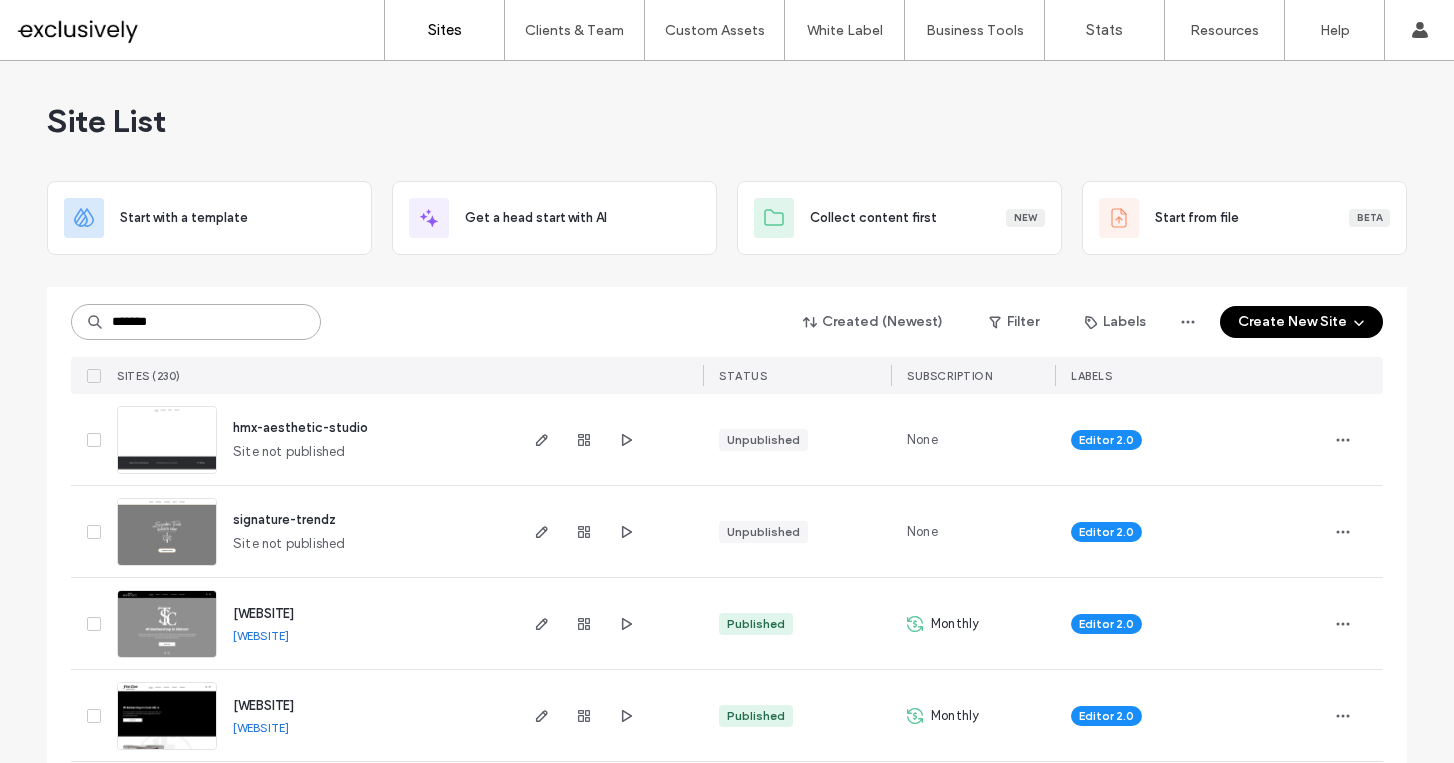 type on "*******" 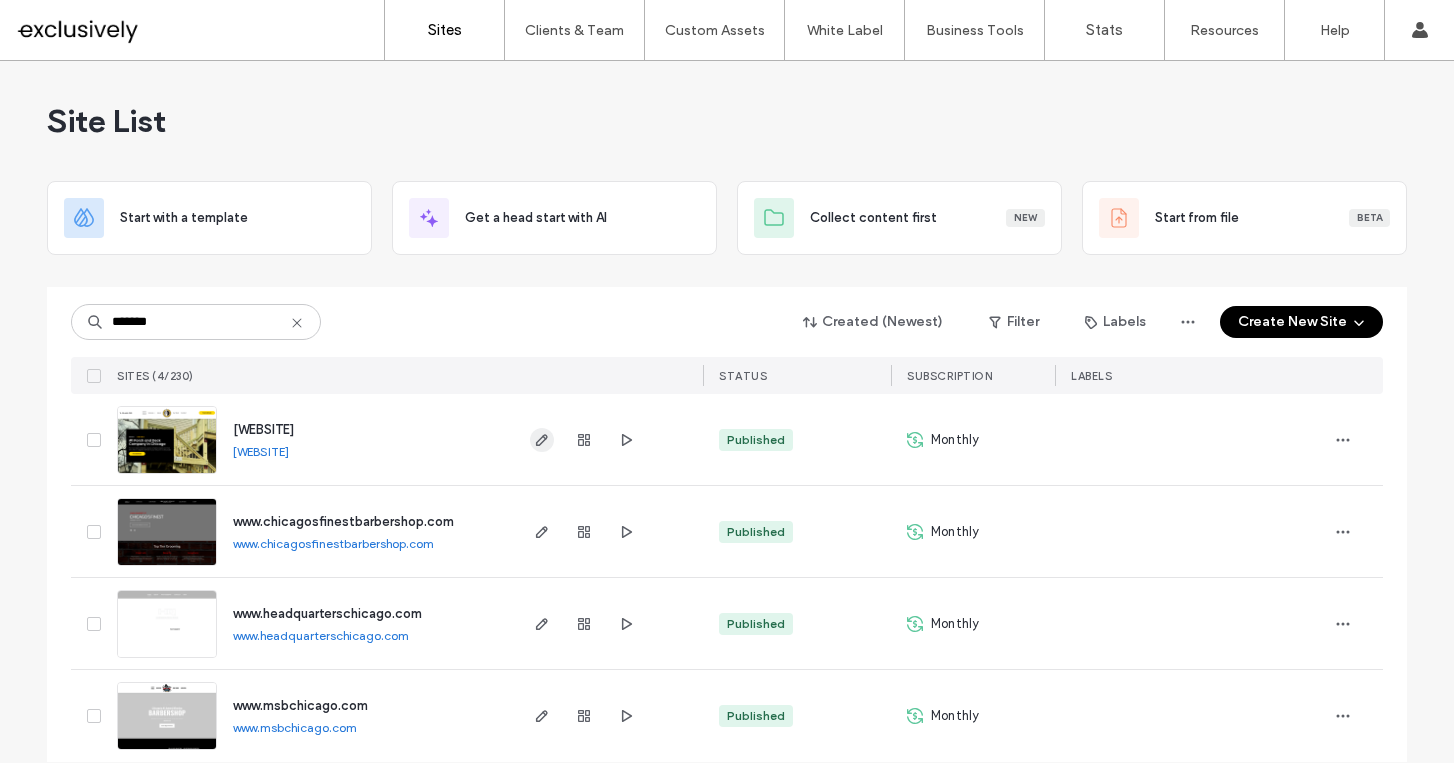 click 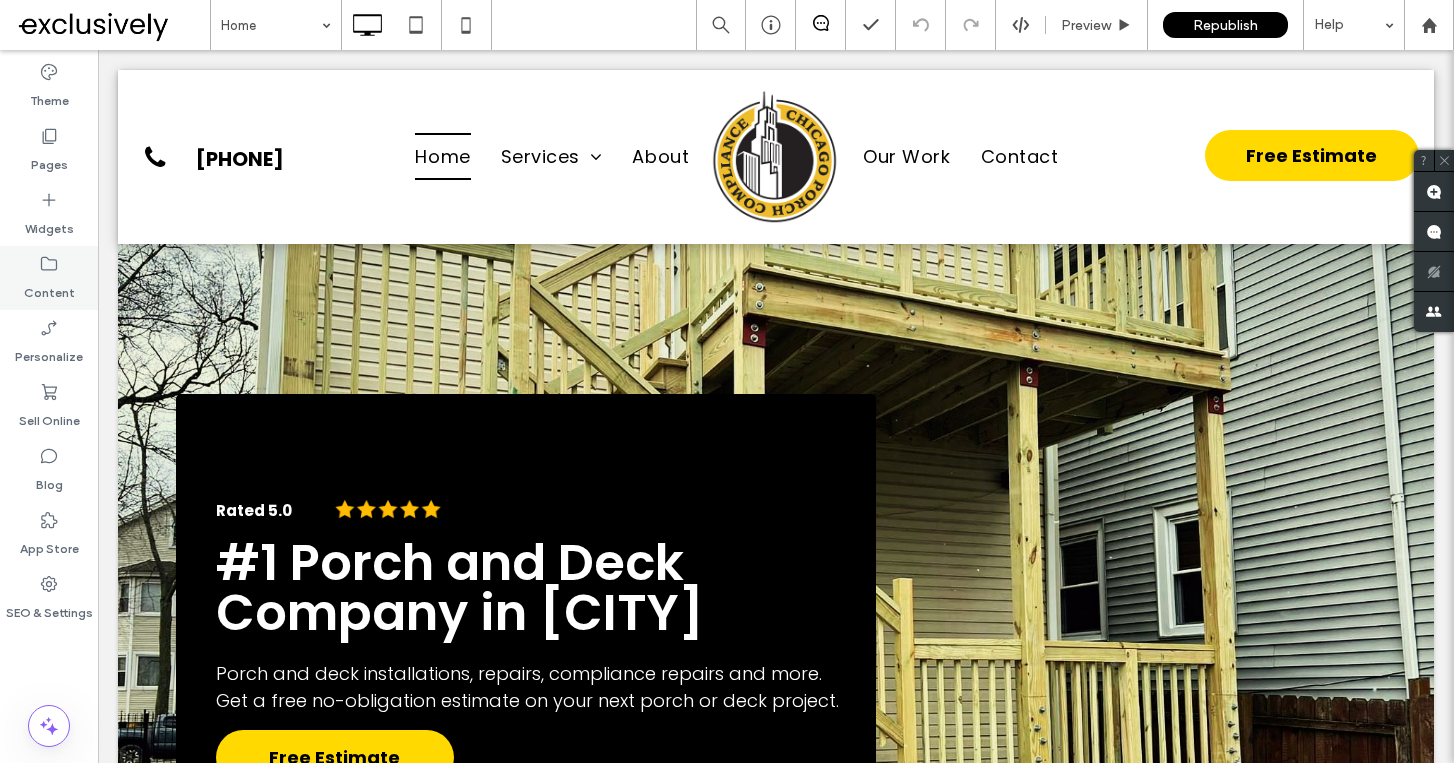 scroll, scrollTop: 0, scrollLeft: 0, axis: both 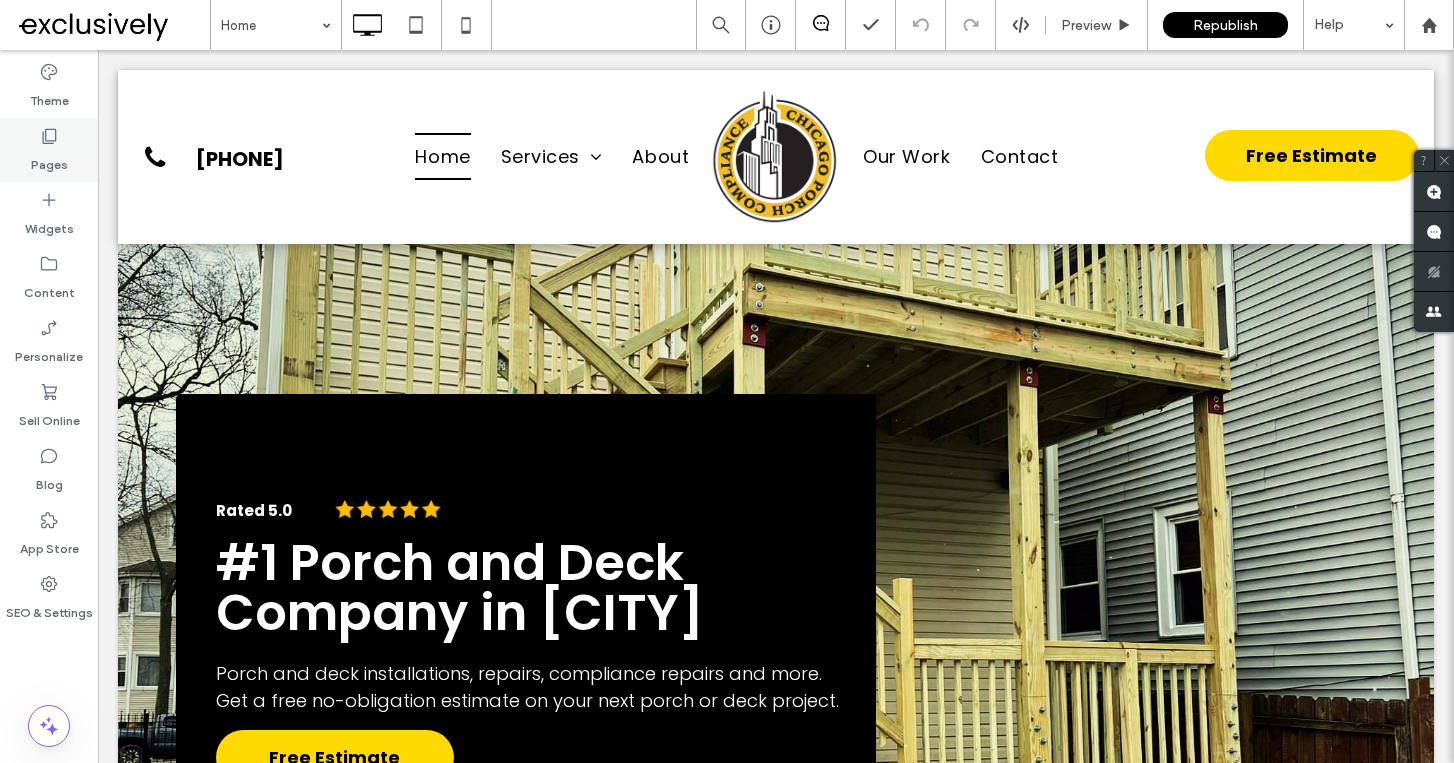 click 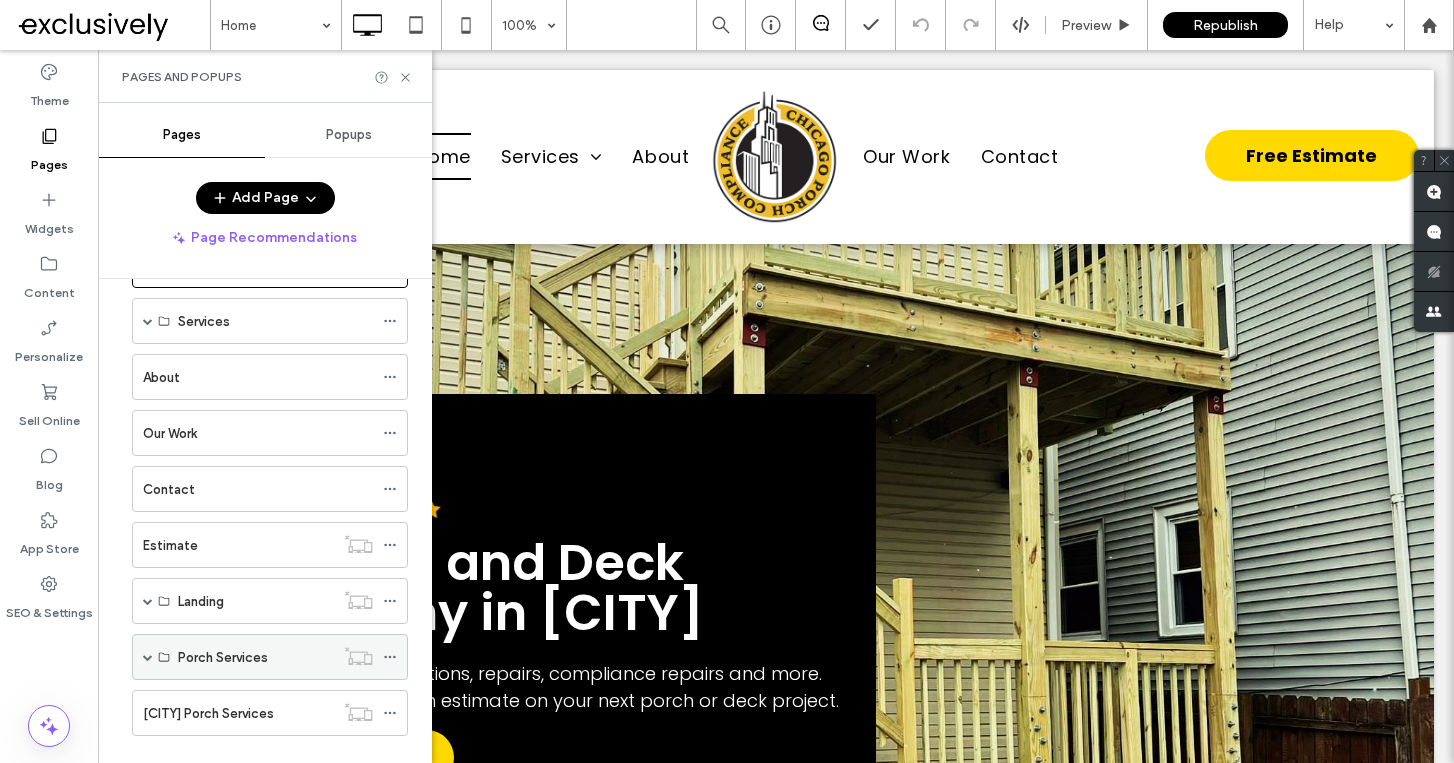 scroll, scrollTop: 104, scrollLeft: 0, axis: vertical 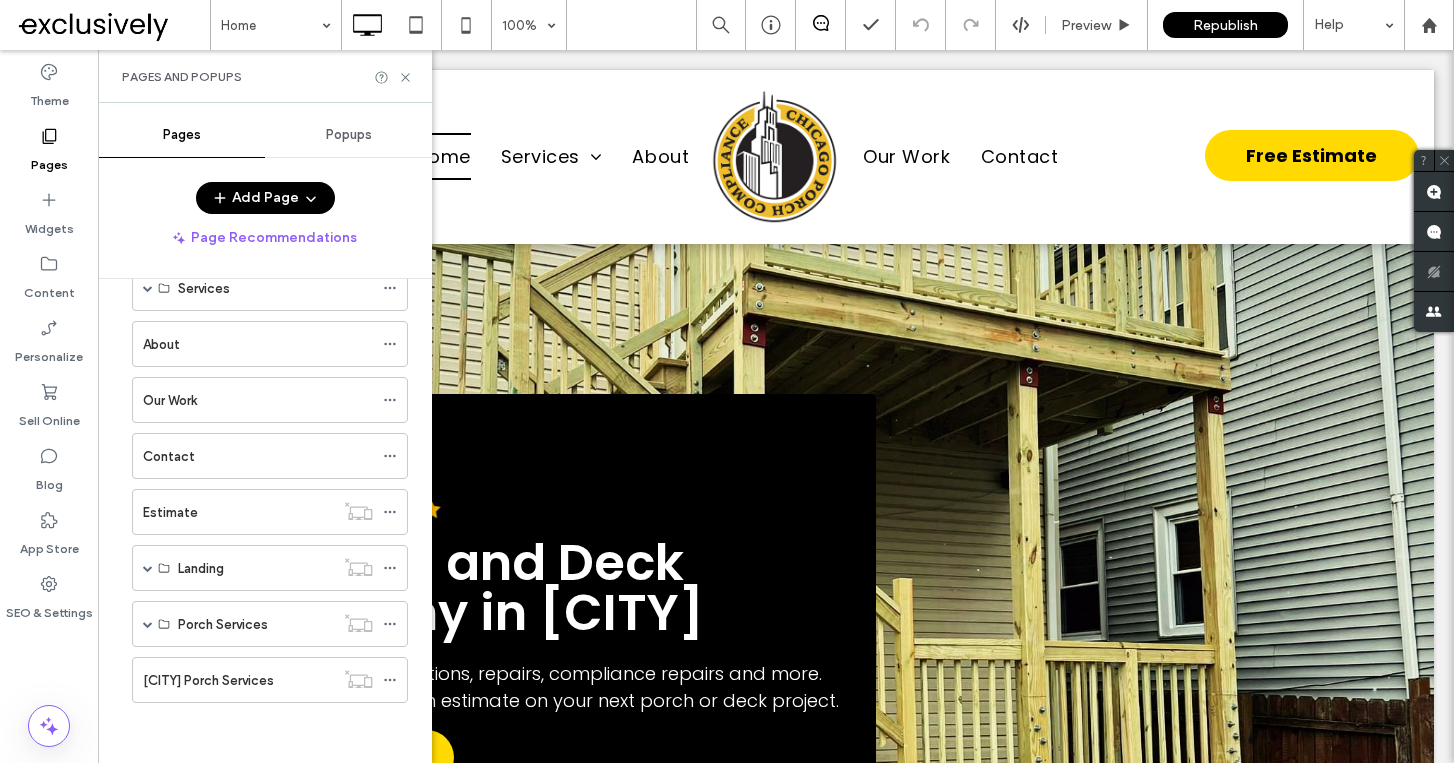 click on "[CITY] Porch Services" at bounding box center [208, 680] 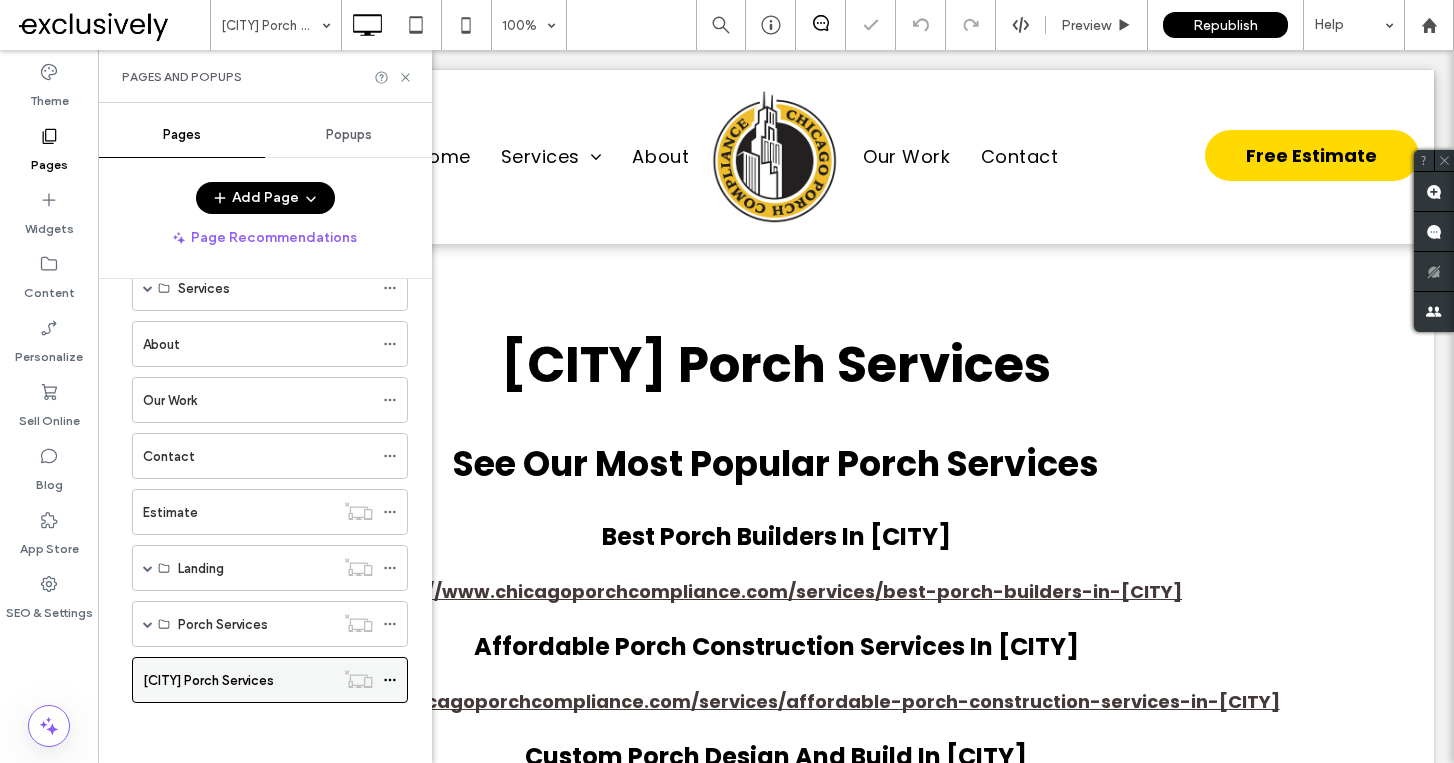 scroll, scrollTop: 0, scrollLeft: 0, axis: both 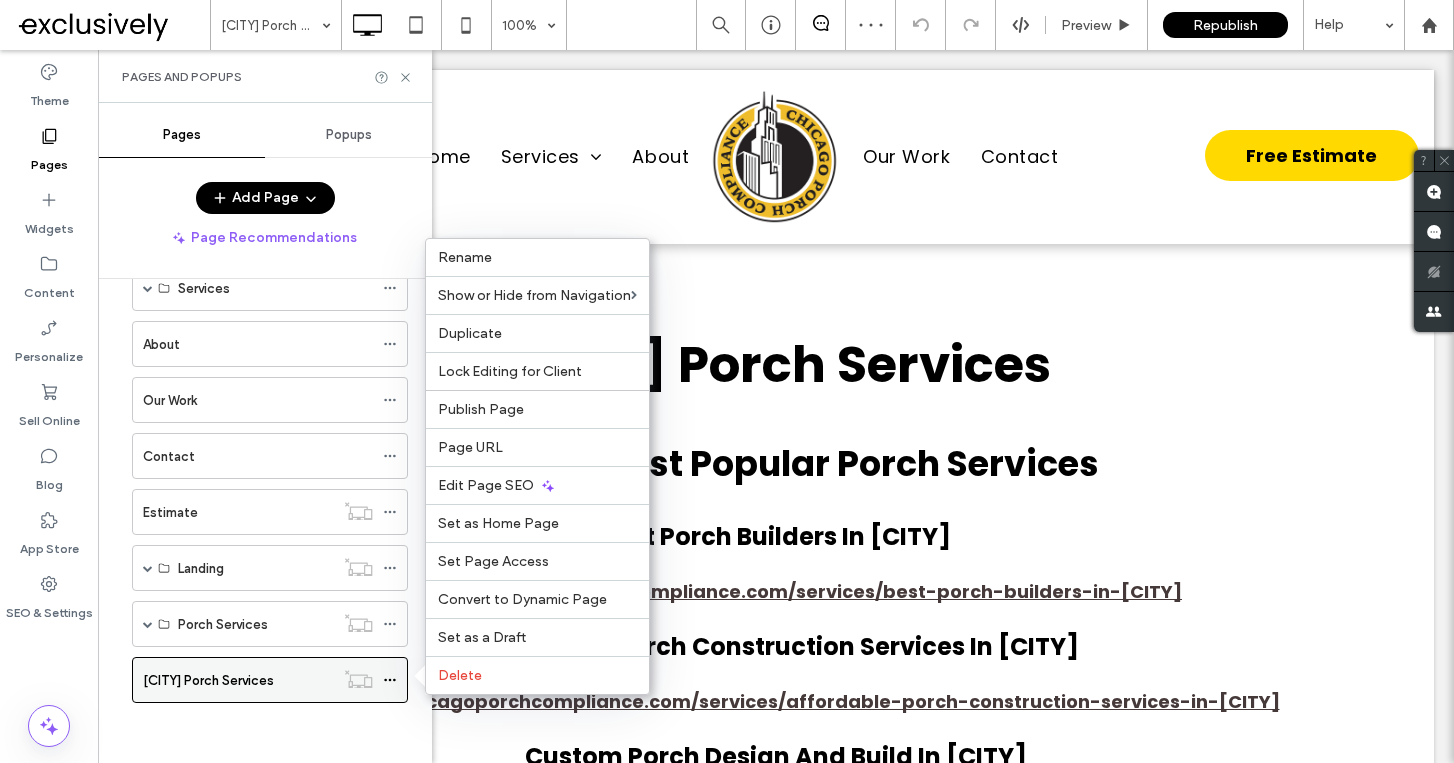 click 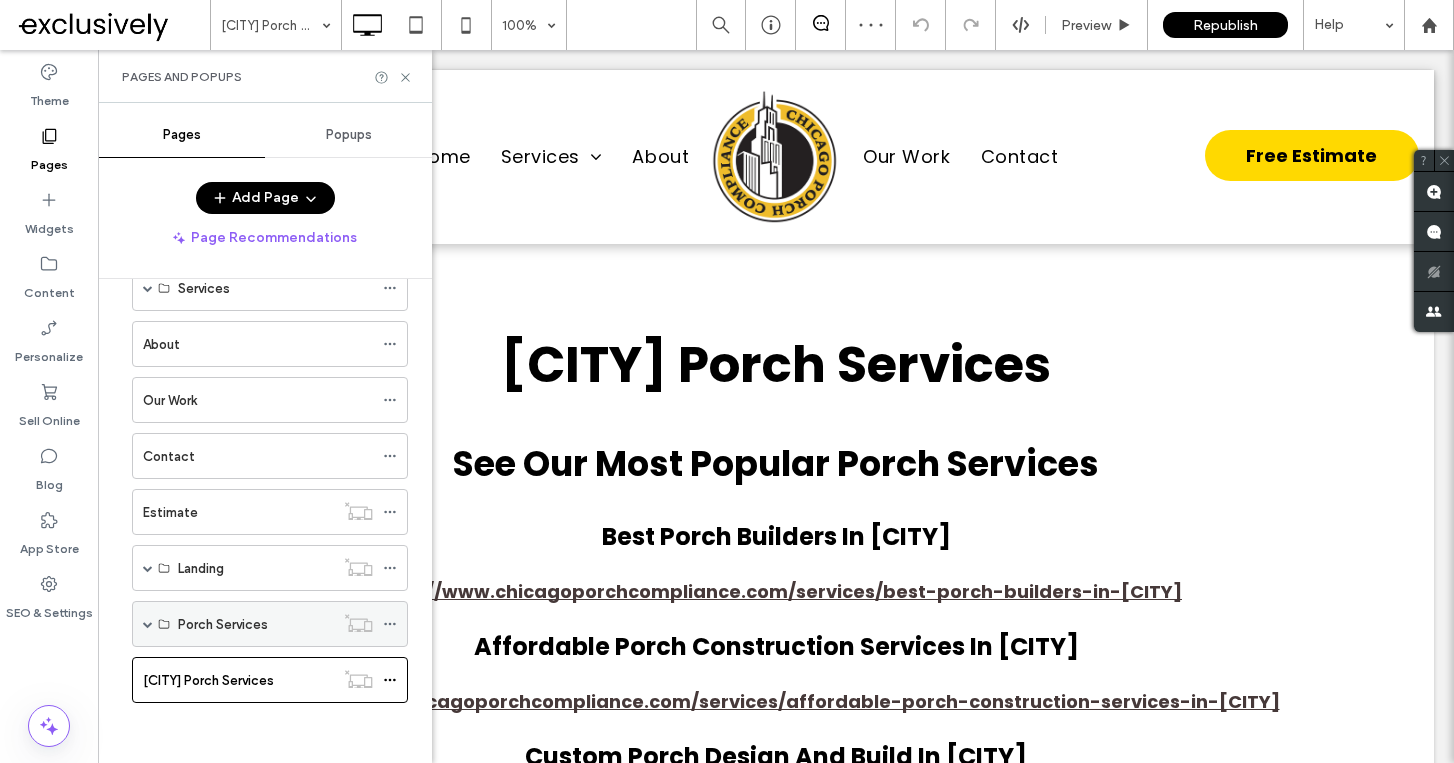 click at bounding box center (148, 624) 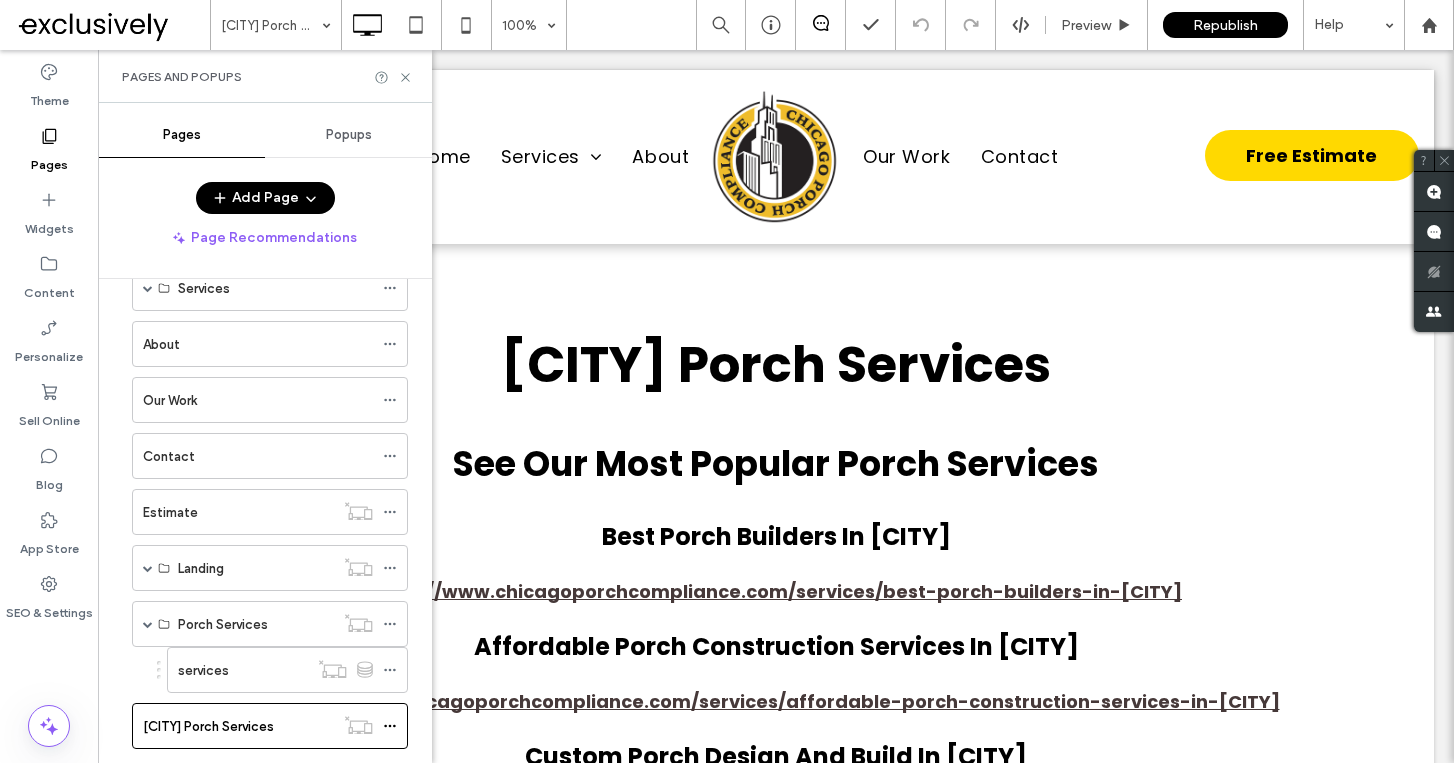 click on "services" at bounding box center [243, 670] 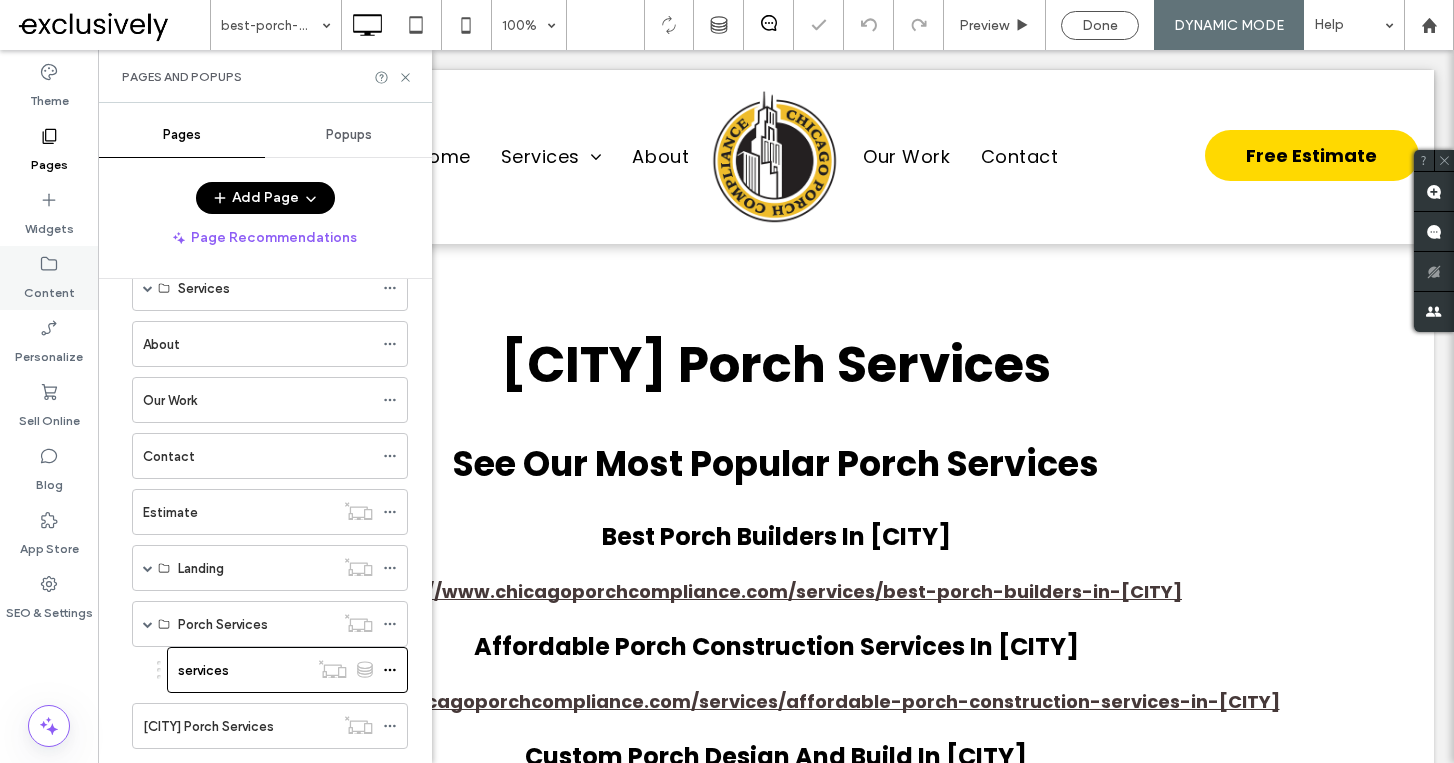 click on "Content" at bounding box center [49, 288] 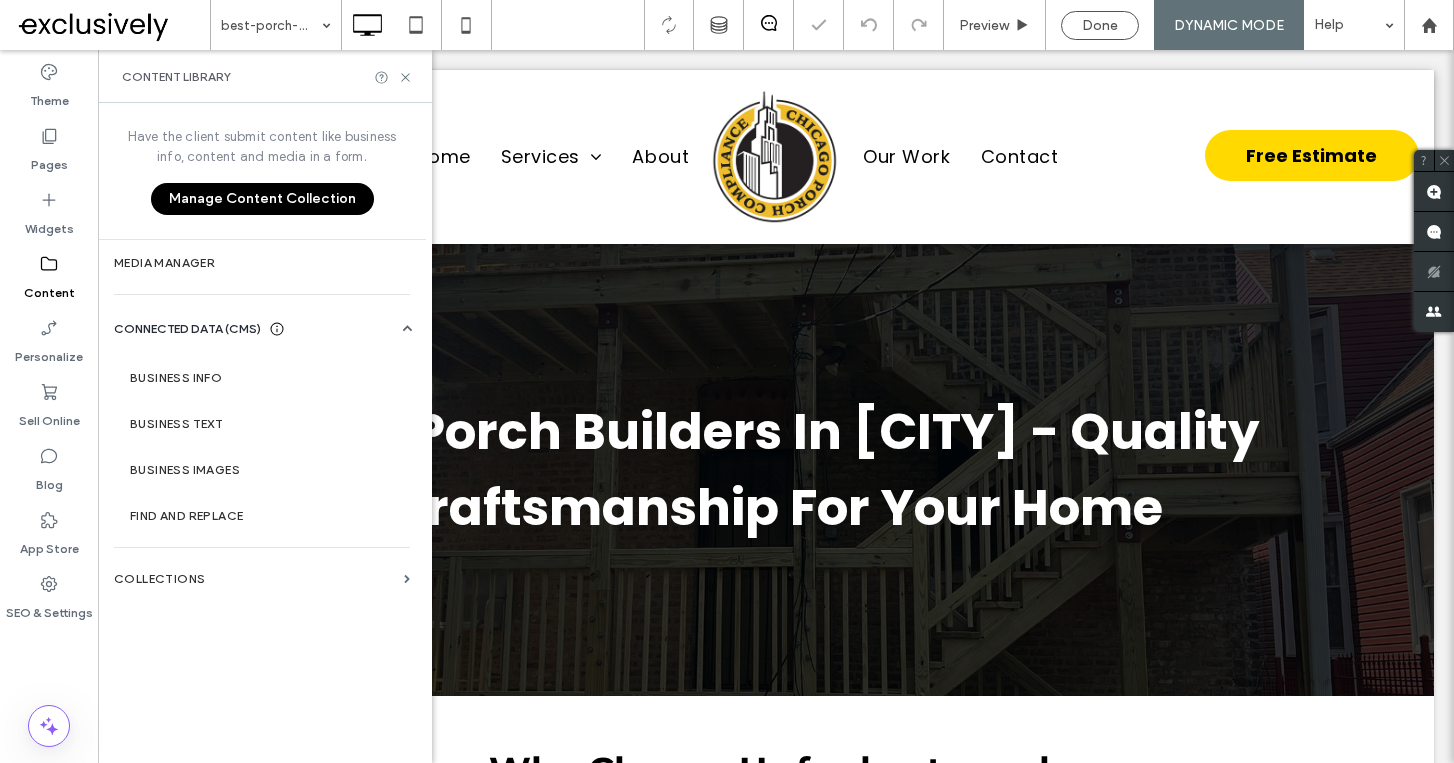scroll, scrollTop: 0, scrollLeft: 0, axis: both 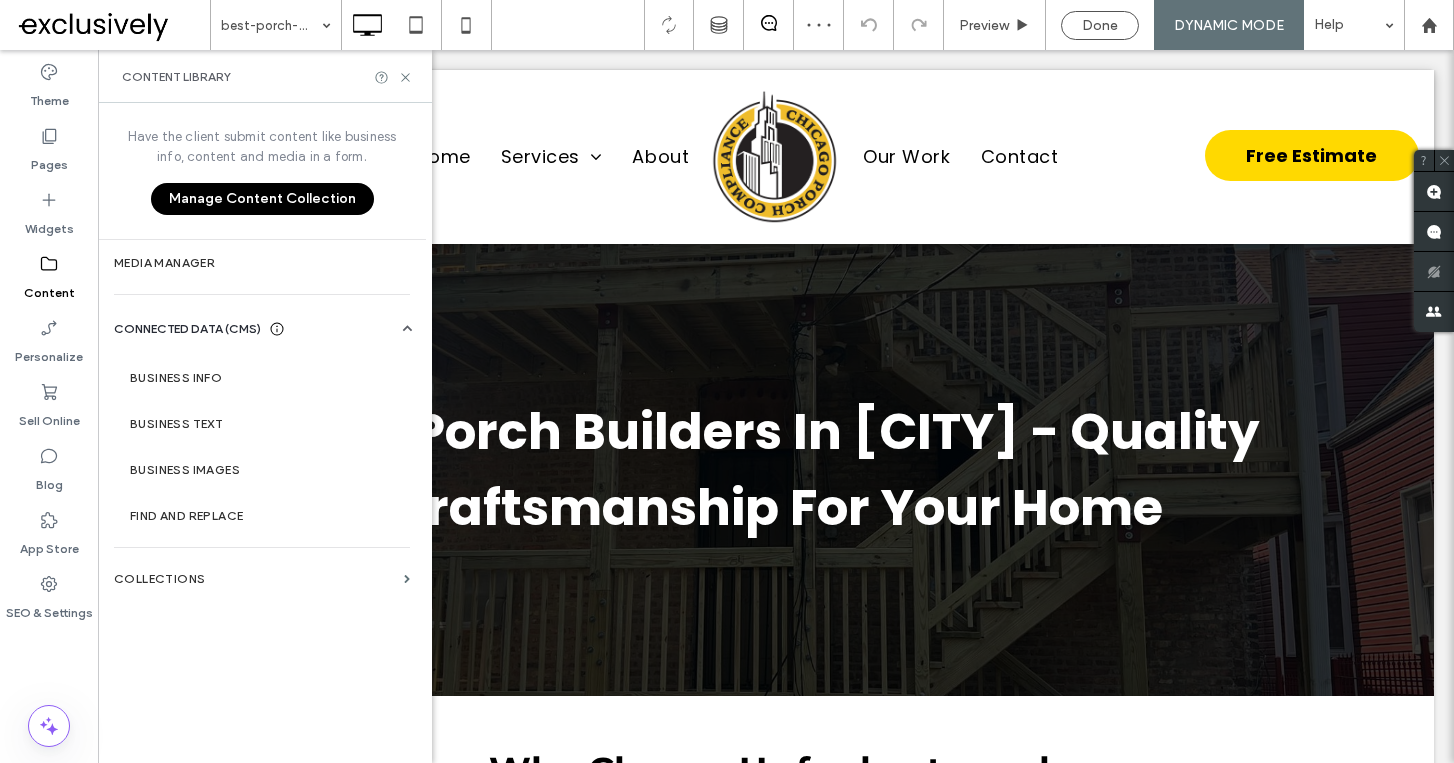 click on "Have the client submit content like business info, content and media in a form. Manage Content Collection Media Manager CONNECTED DATA (CMS) Business Info Business Text Business Images Find and Replace Collections" at bounding box center [262, 431] 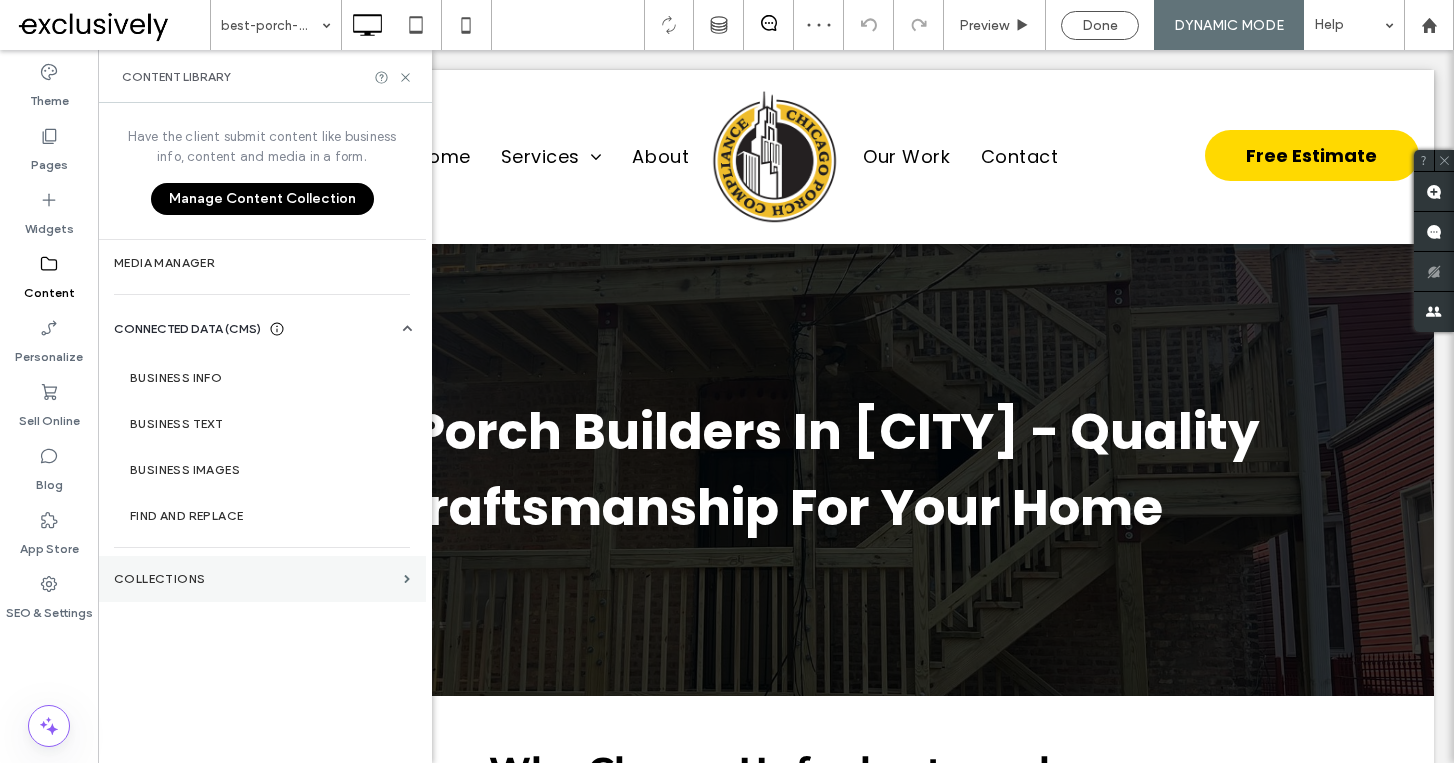 click on "Collections" at bounding box center (255, 579) 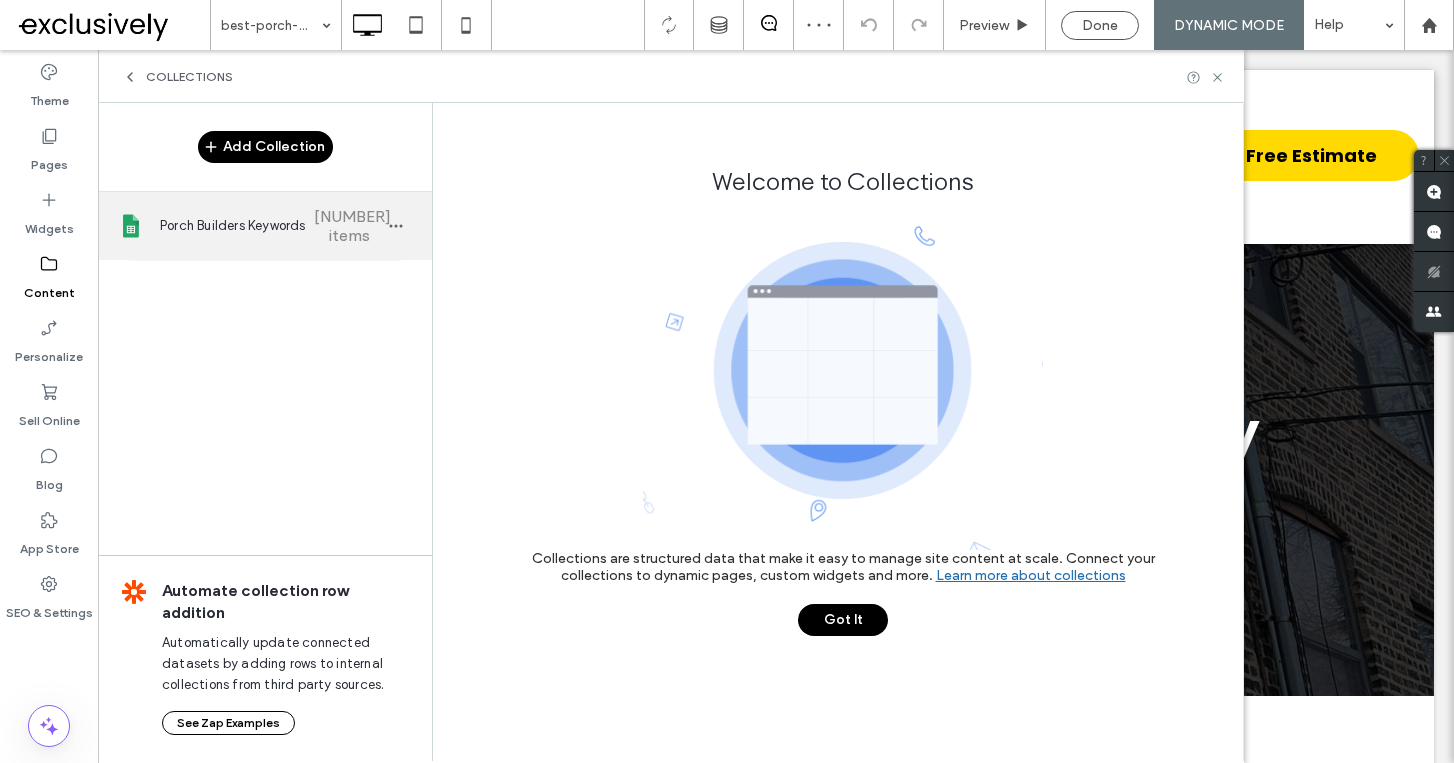 click on "Porch Builders Keywords" at bounding box center (234, 226) 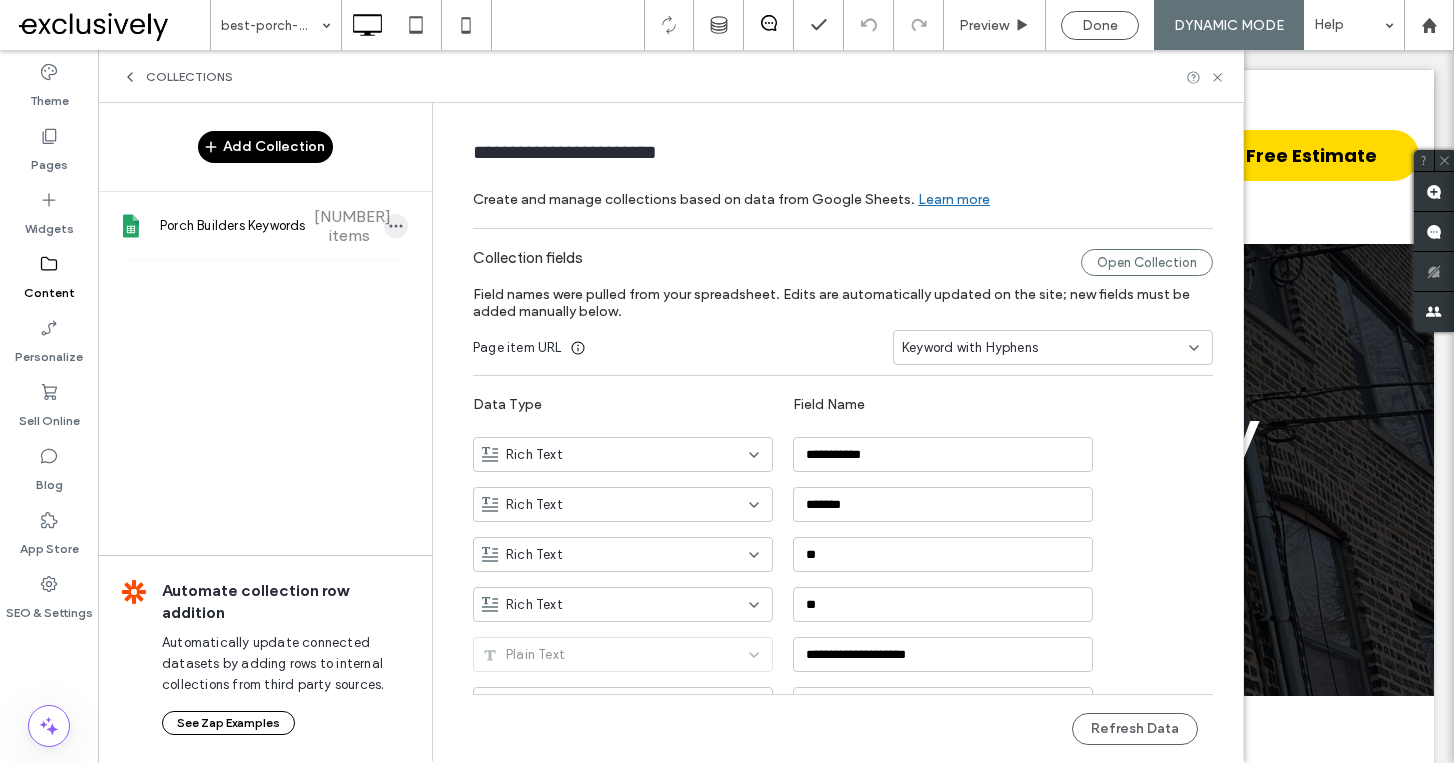click 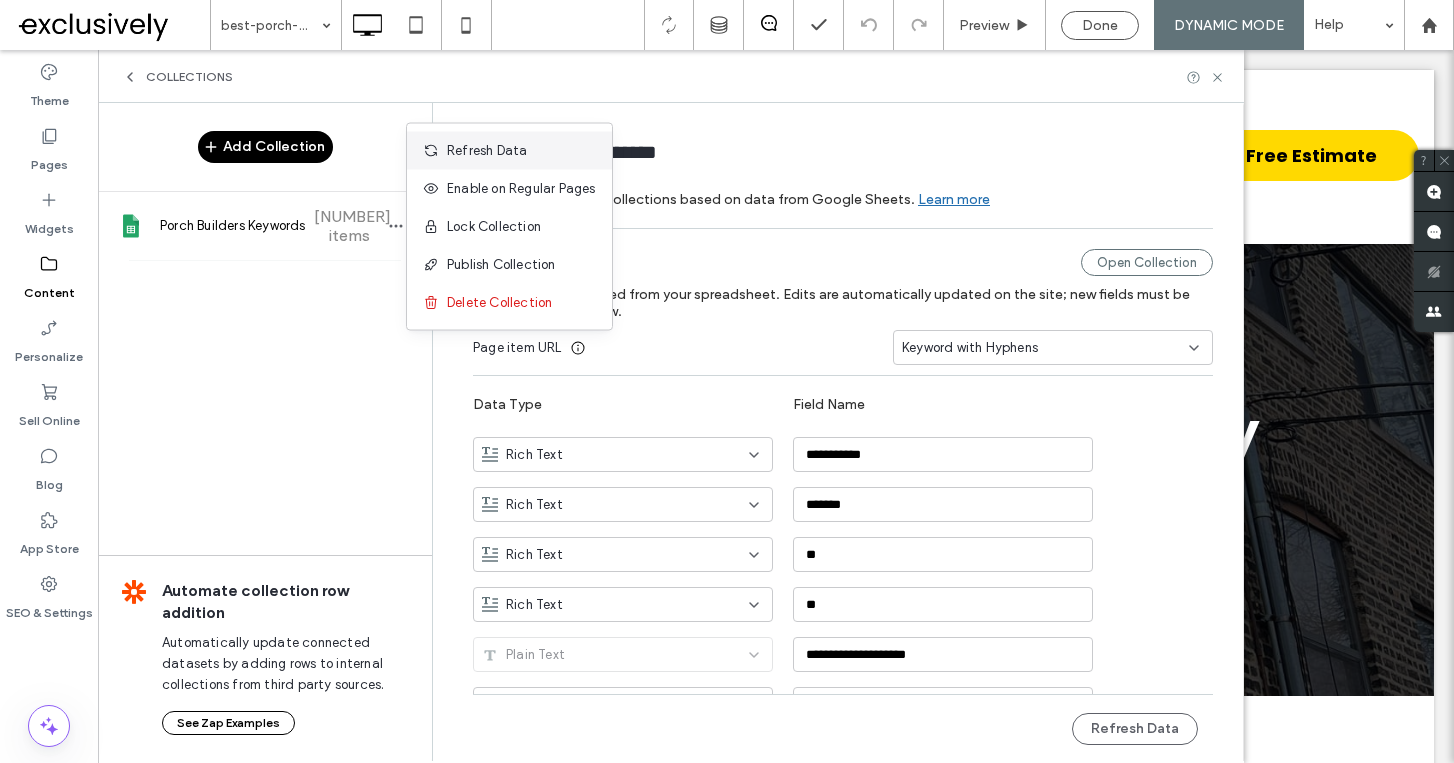 click on "Refresh Data" at bounding box center (487, 151) 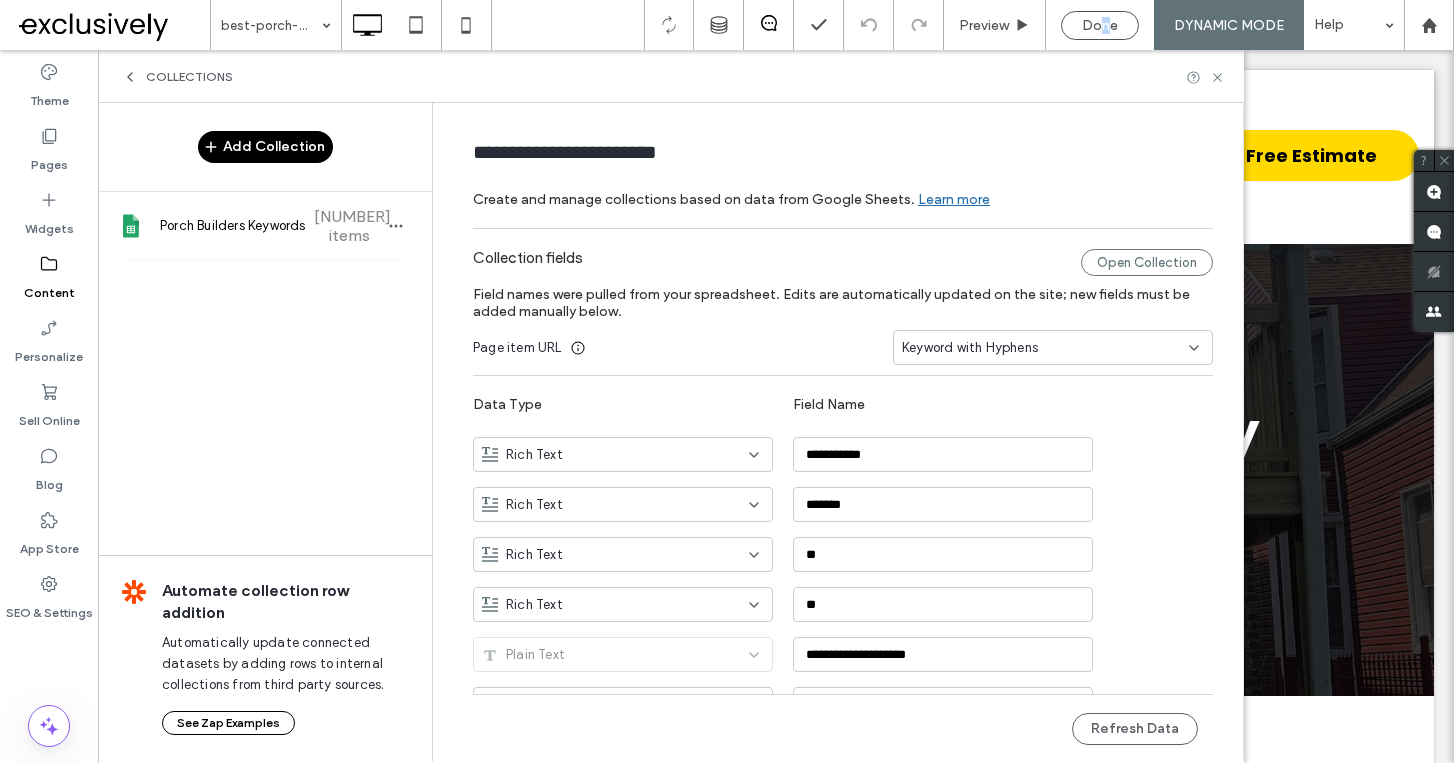 click on "Done" at bounding box center [1100, 25] 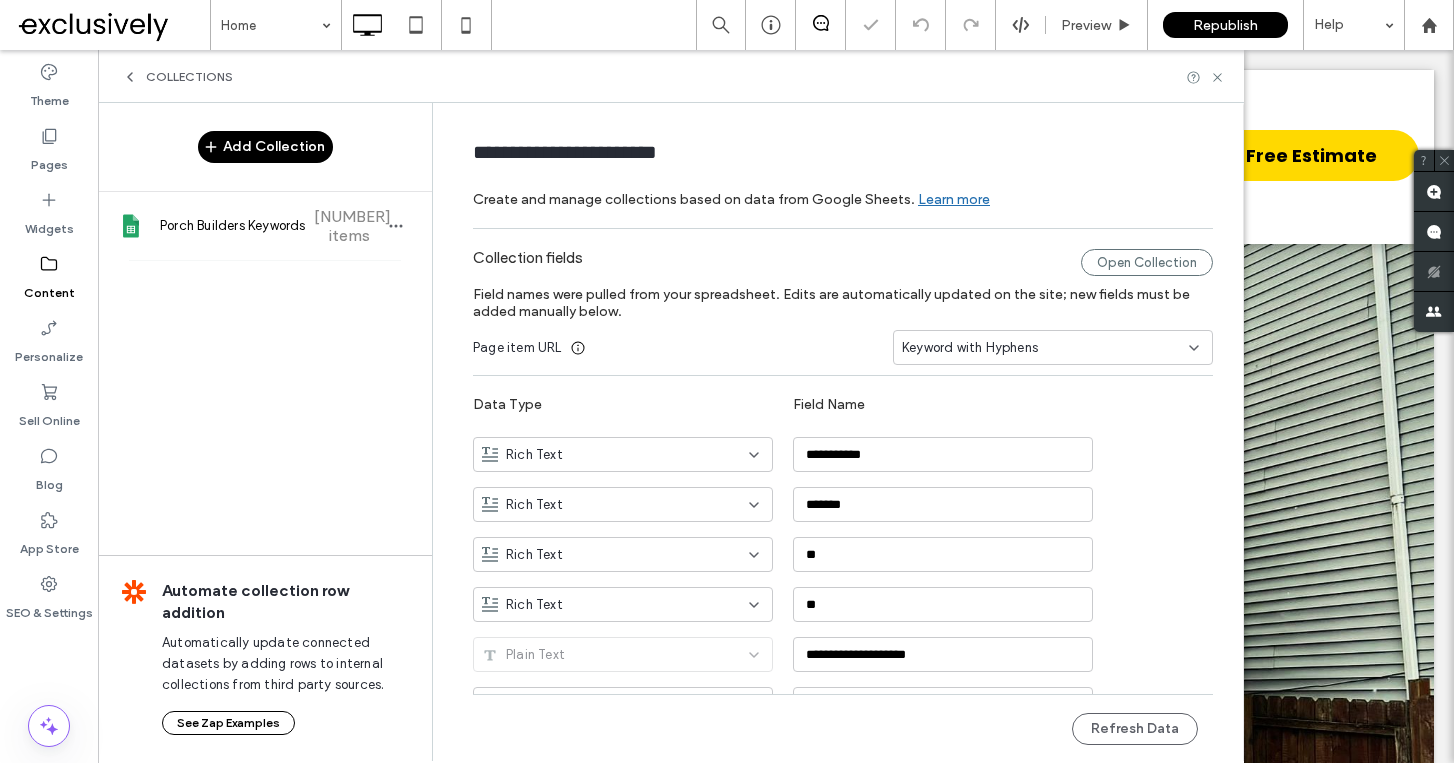 scroll, scrollTop: 0, scrollLeft: 0, axis: both 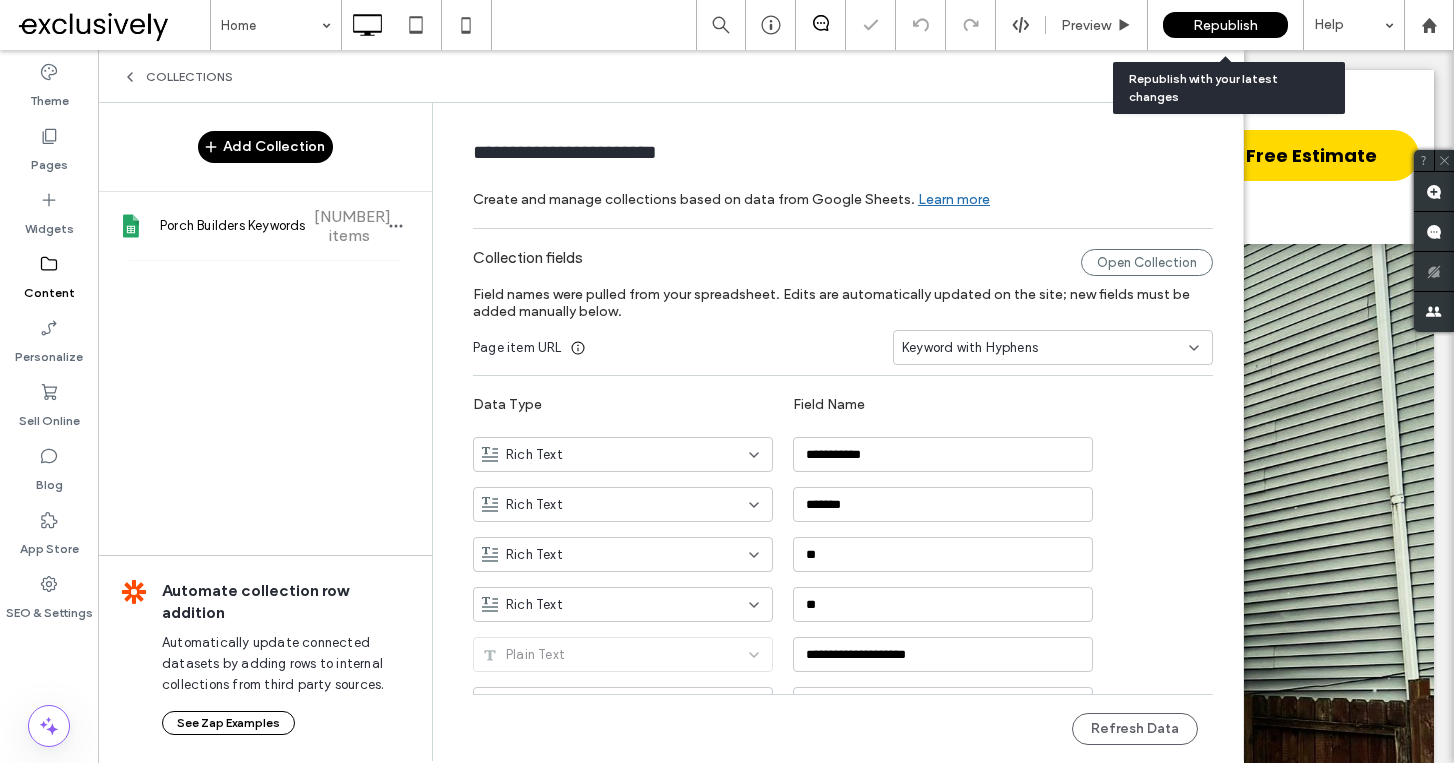 click on "Republish" at bounding box center [1225, 25] 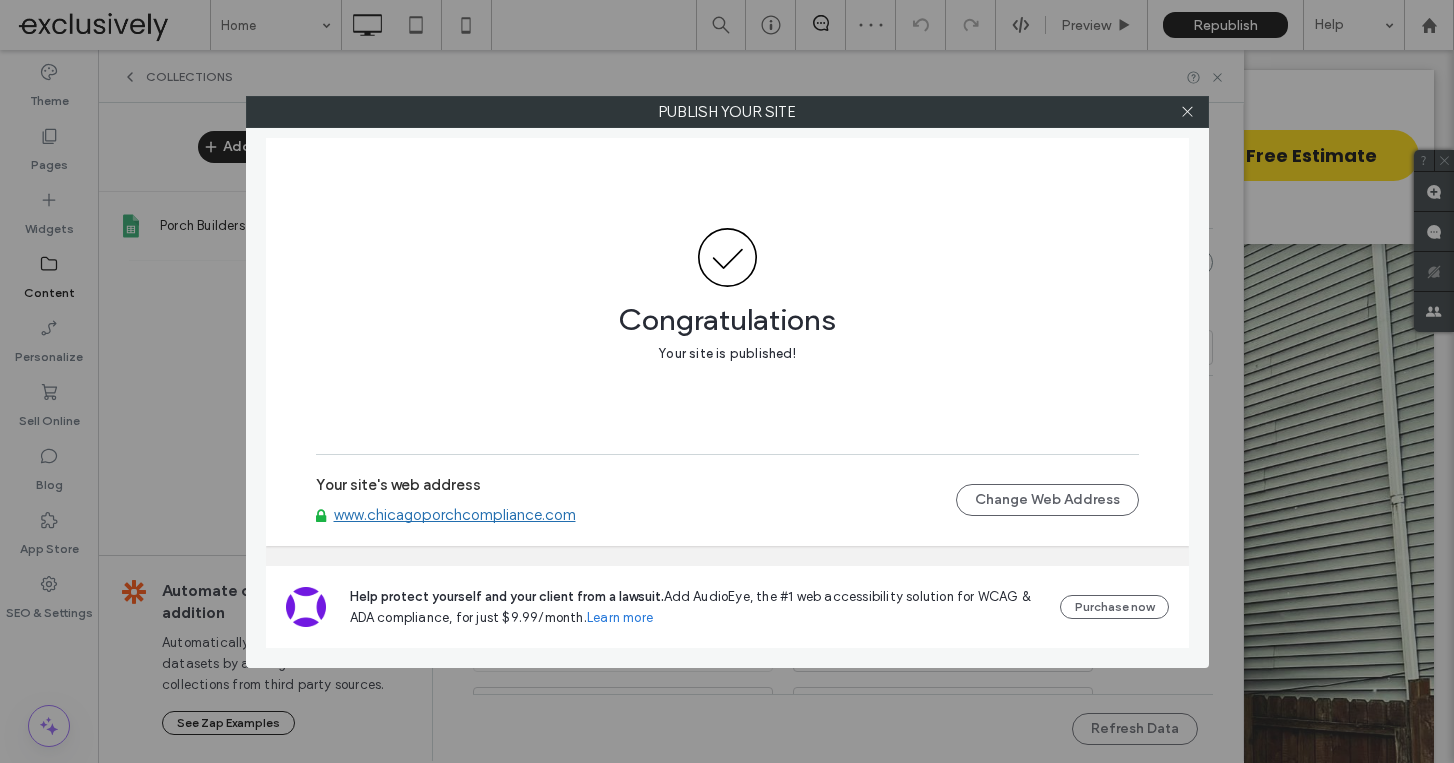 click on "www.chicagoporchcompliance.com" at bounding box center (455, 515) 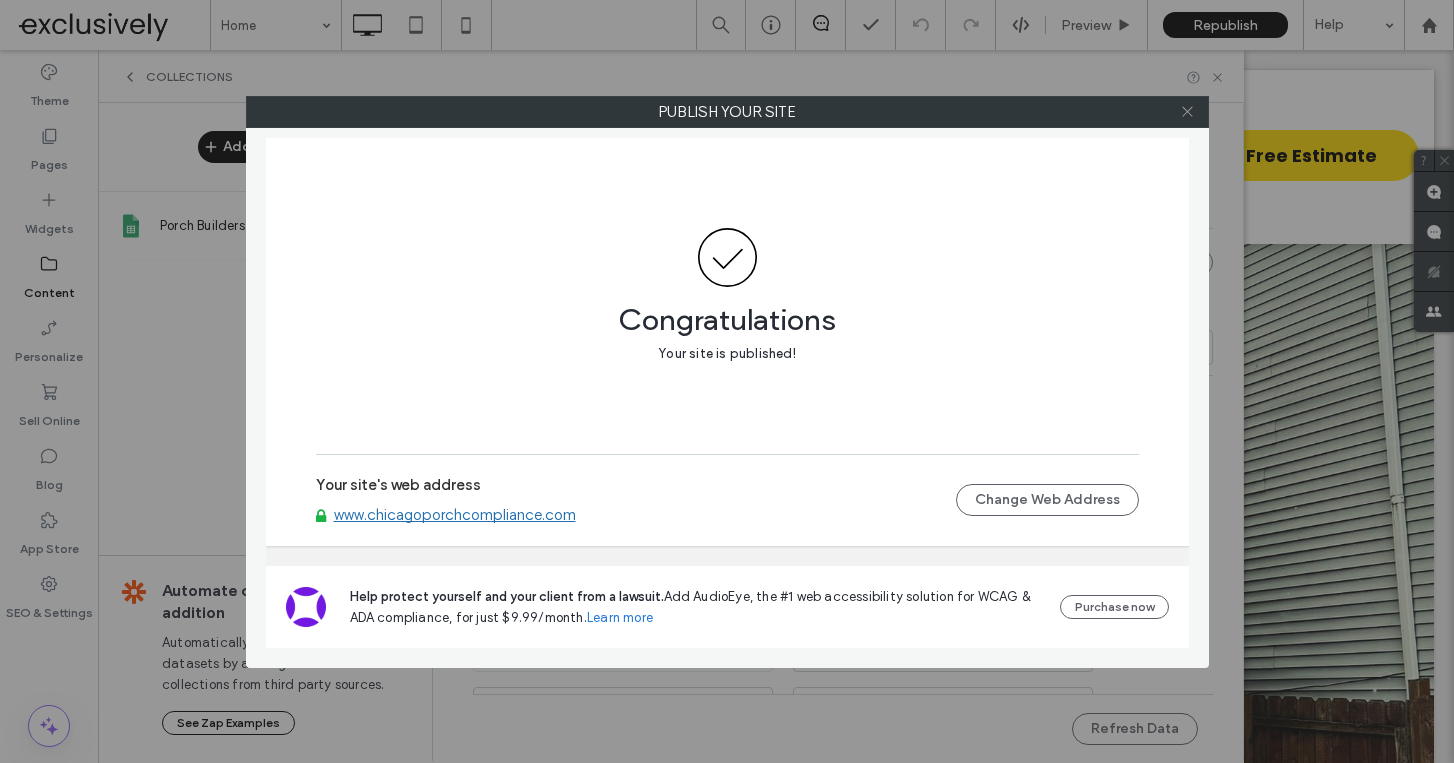 click 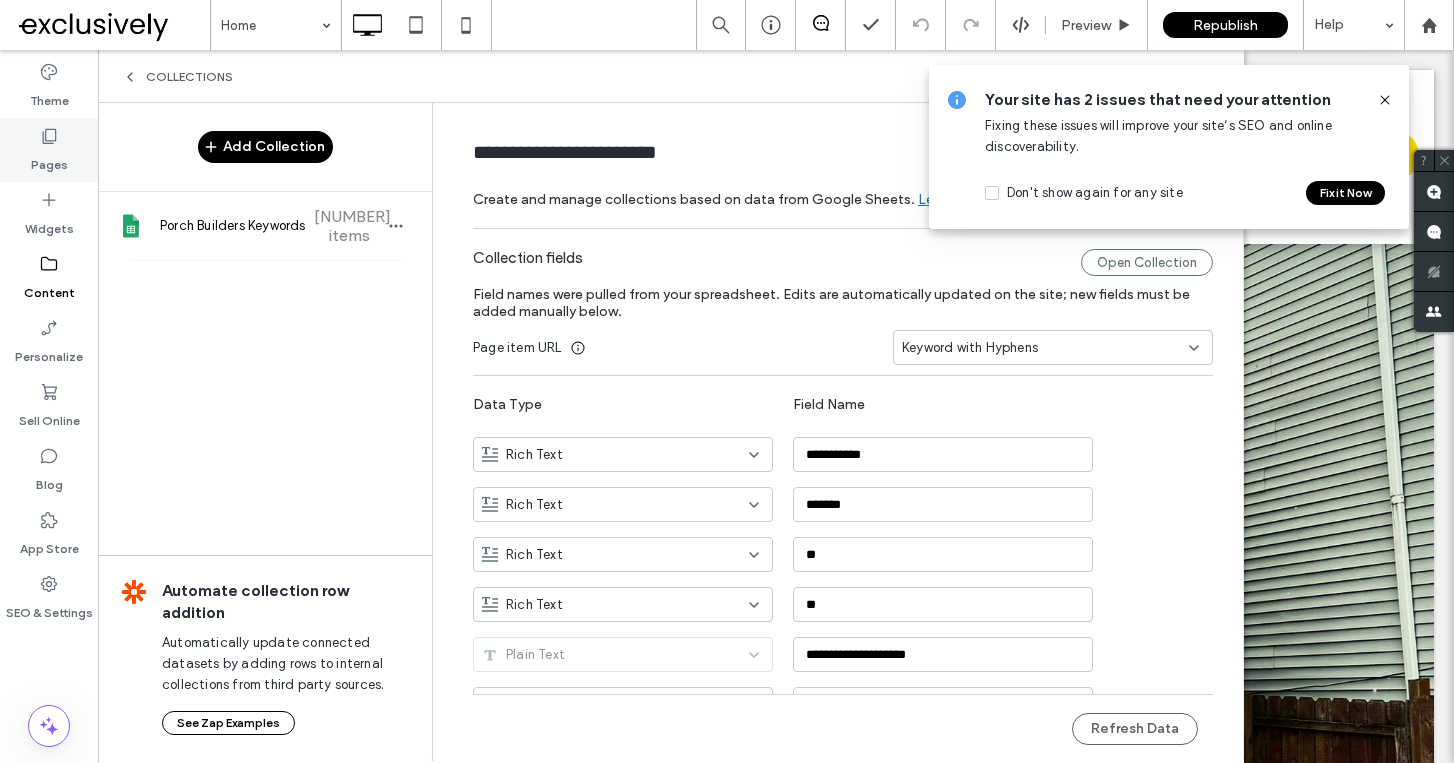 click 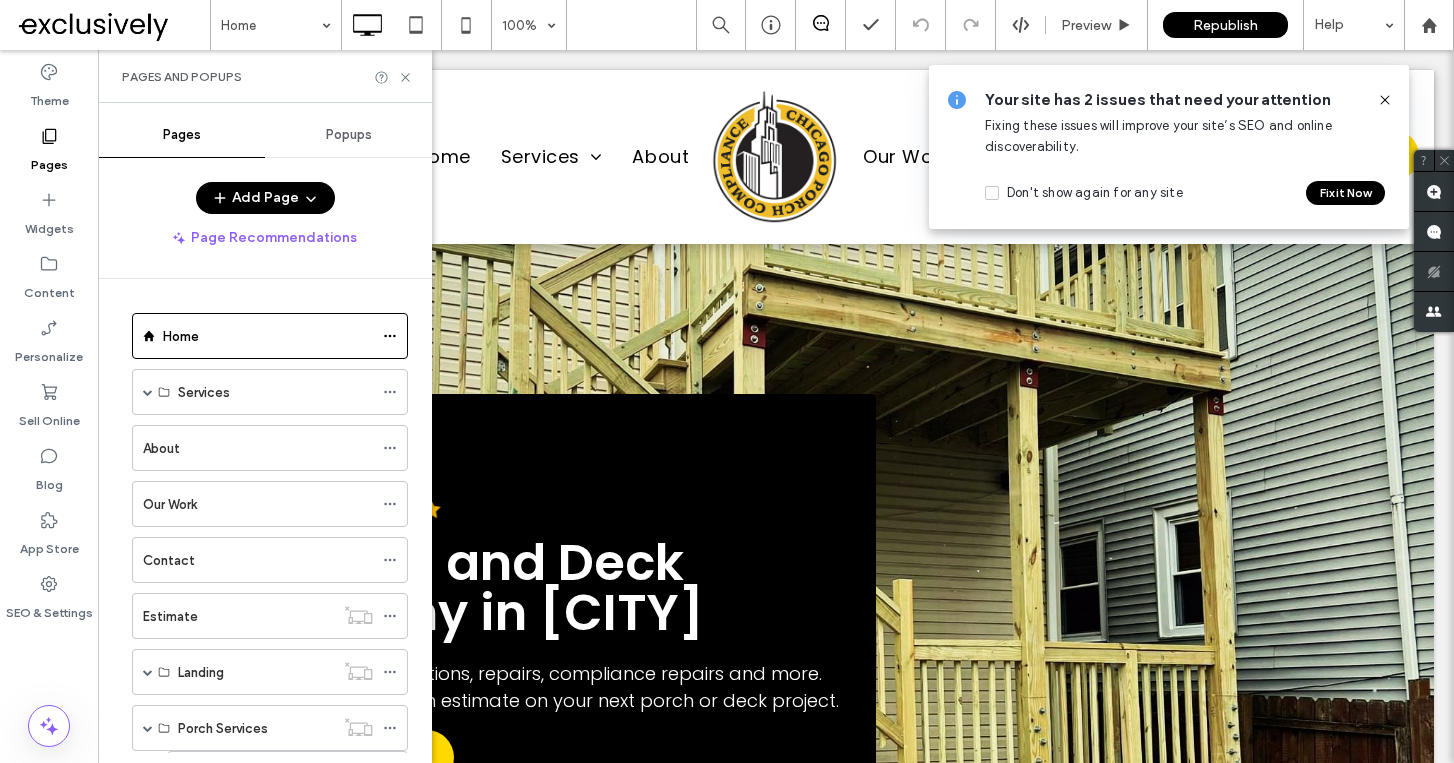 scroll, scrollTop: 150, scrollLeft: 0, axis: vertical 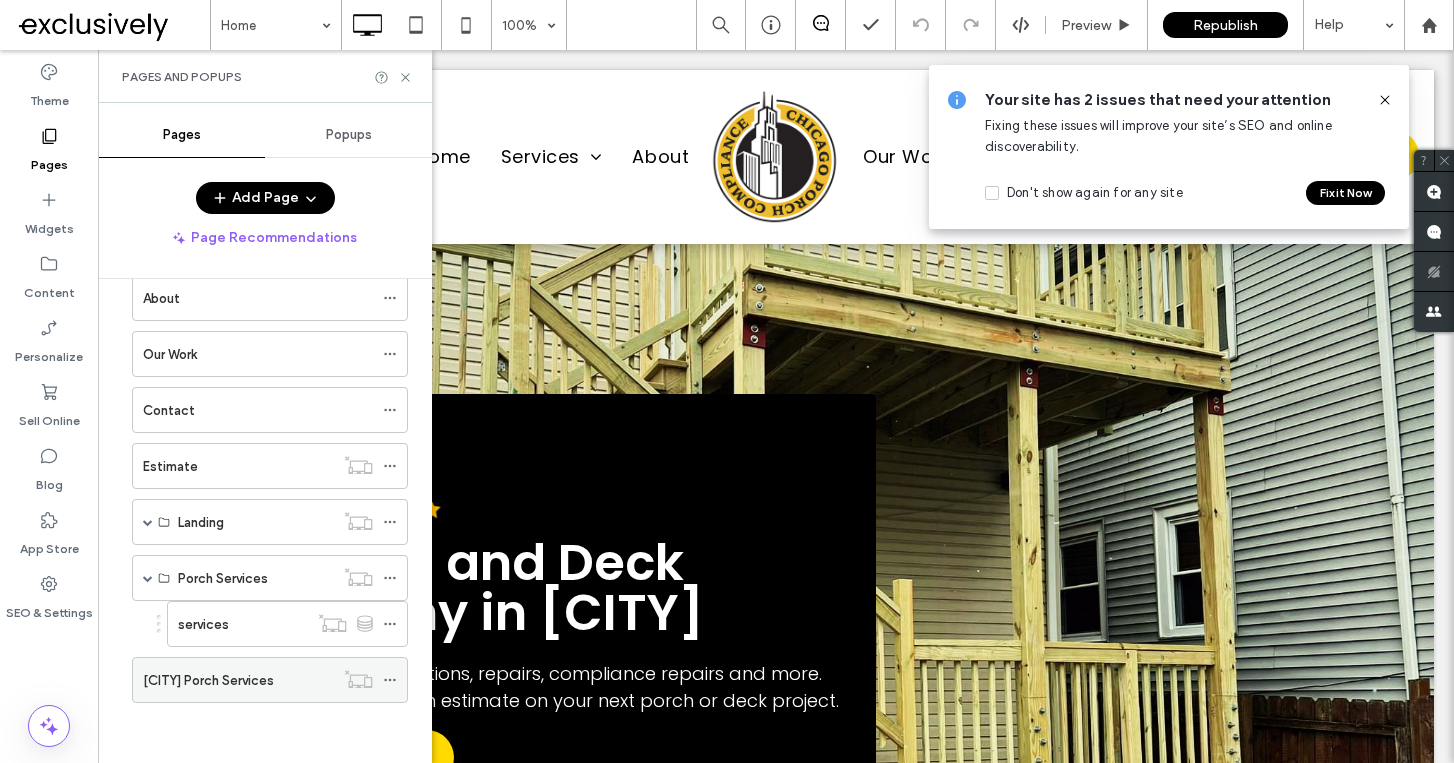 click on "[CITY] Porch Services" at bounding box center [208, 680] 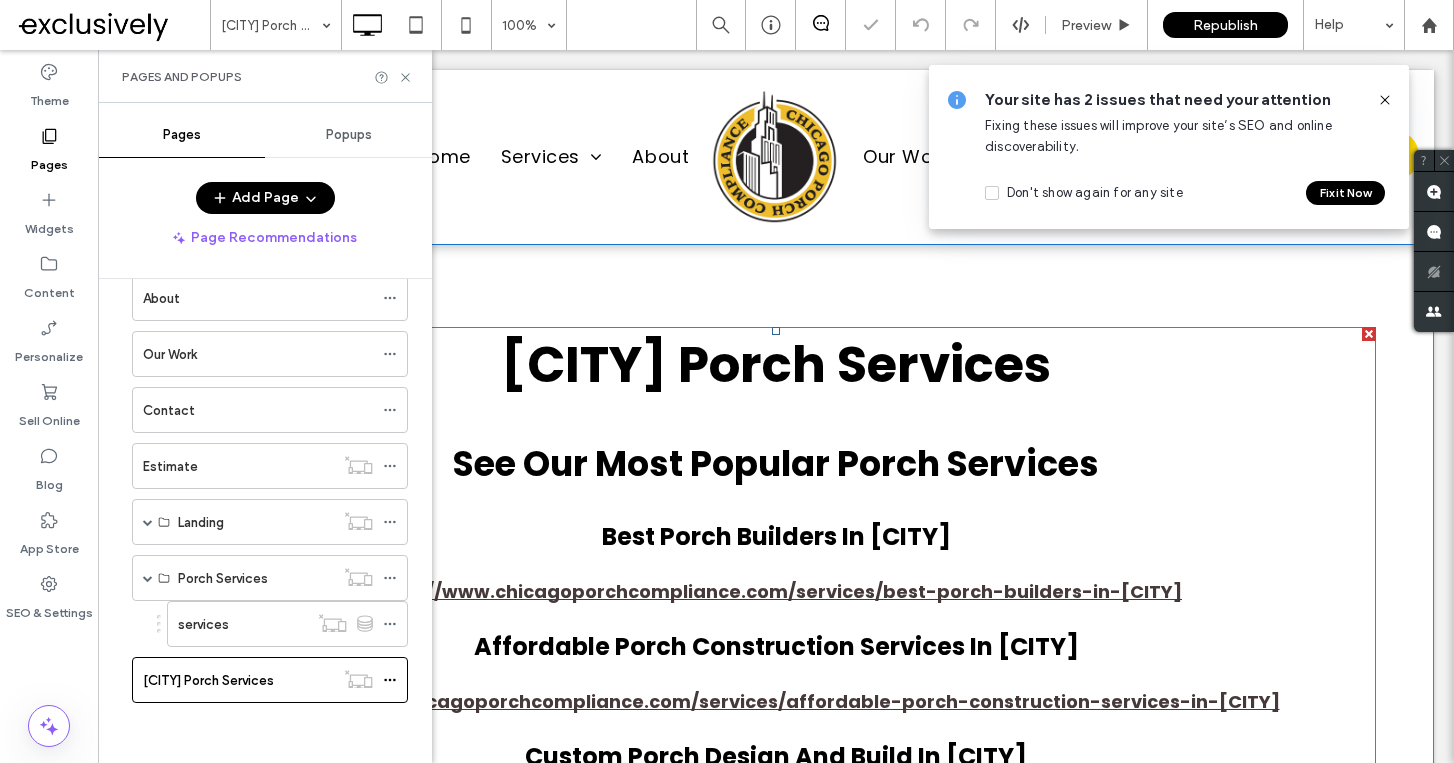 scroll, scrollTop: 0, scrollLeft: 0, axis: both 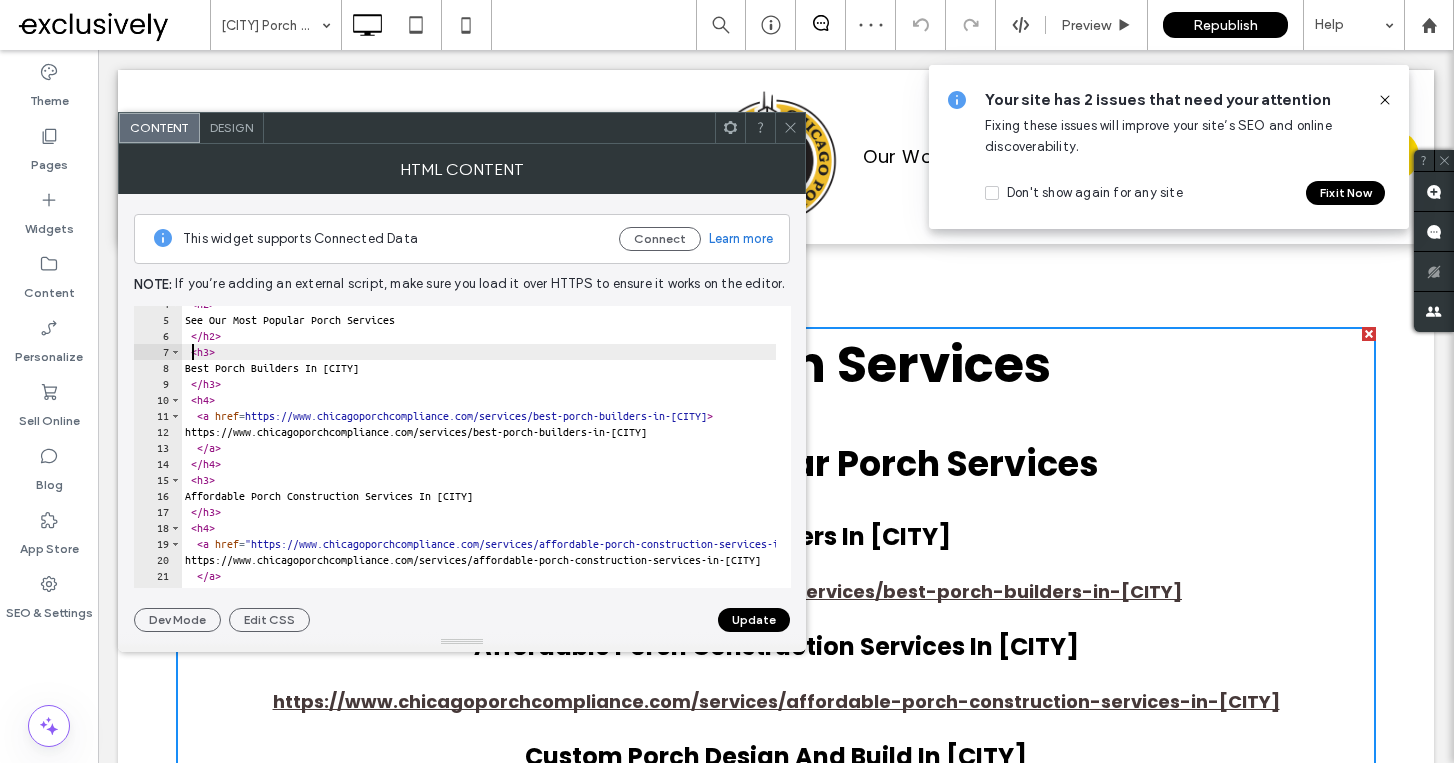 click on "< h2 >   See Our Most Popular Porch Services   </ h2 >   < h3 >   Best Porch Builders In [CITY]   </ h3 >   < h4 >    < a   href = "https://www.chicagoporchcompliance.com/services/best-porch-builders-in-[CITY]" >    https://www.chicagoporchcompliance.com/services/best-porch-builders-in-[CITY]    </ a >   </ h4 >   < h3 >   Affordable Porch Construction Services In [CITY]   </ h3 >   < h4 >    < a   href = "https://www.chicagoporchcompliance.com/services/affordable-porch-construction-services-in-[CITY]" >    https://www.chicagoporchcompliance.com/services/affordable-porch-construction-services-in-[CITY]    </ a >" at bounding box center [678, 445] 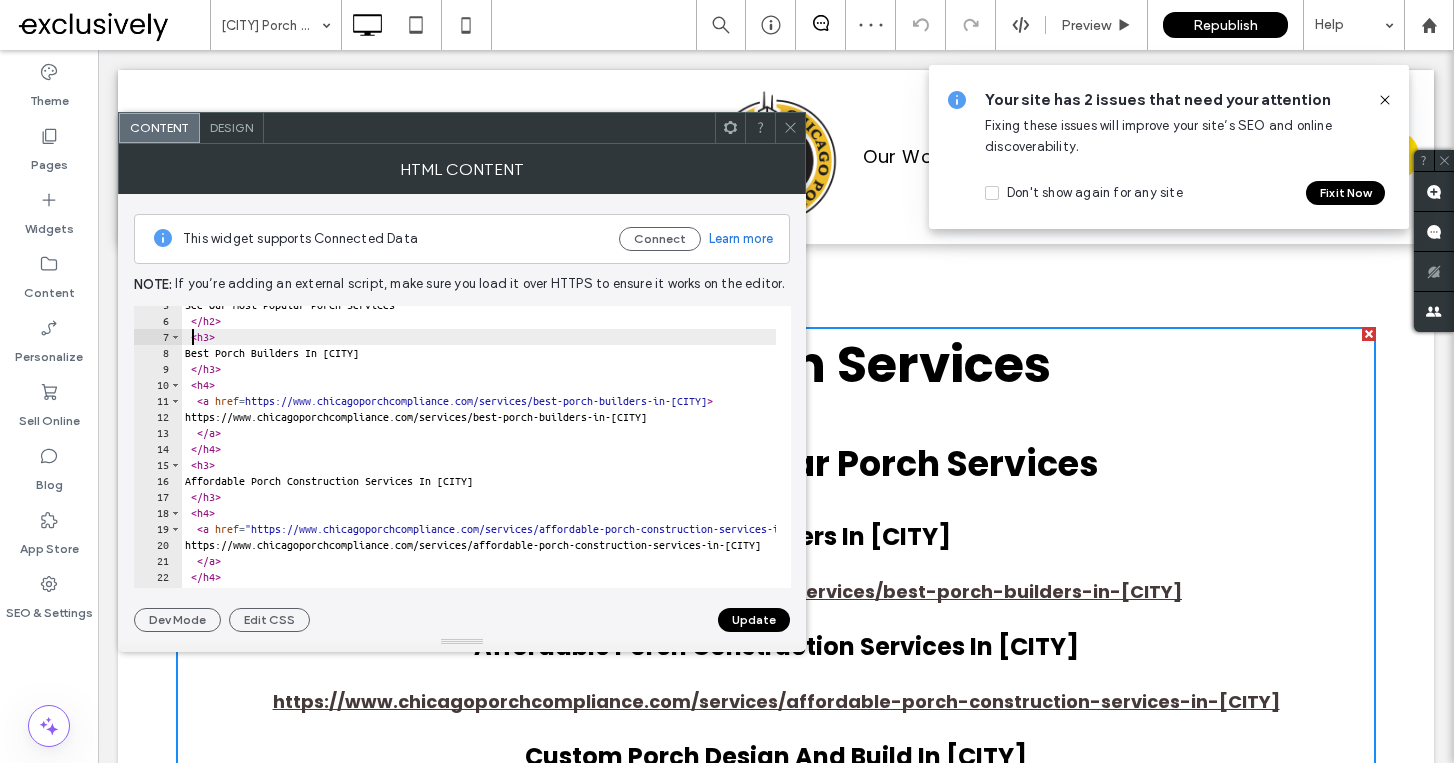 scroll, scrollTop: 32, scrollLeft: 0, axis: vertical 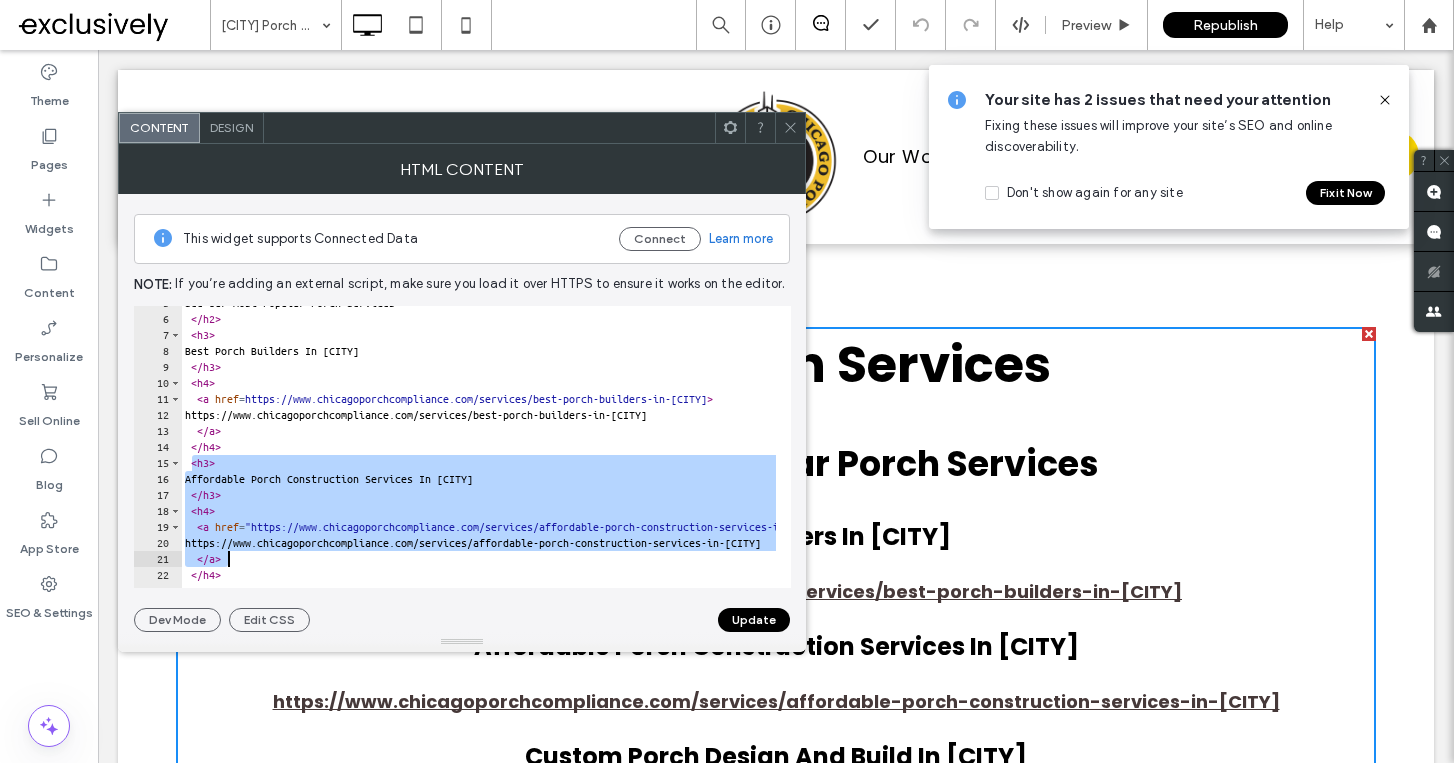 drag, startPoint x: 193, startPoint y: 467, endPoint x: 268, endPoint y: 554, distance: 114.865135 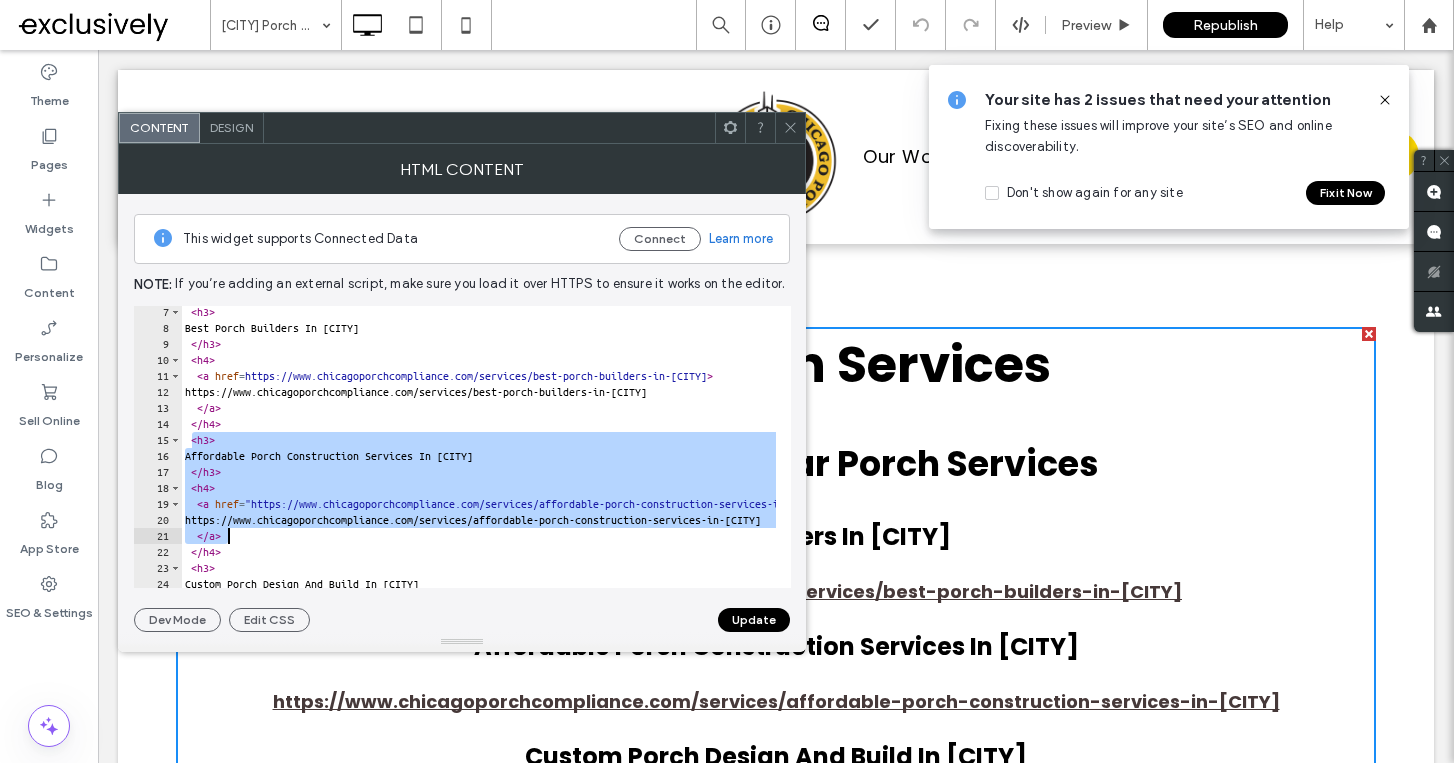 scroll, scrollTop: 42, scrollLeft: 0, axis: vertical 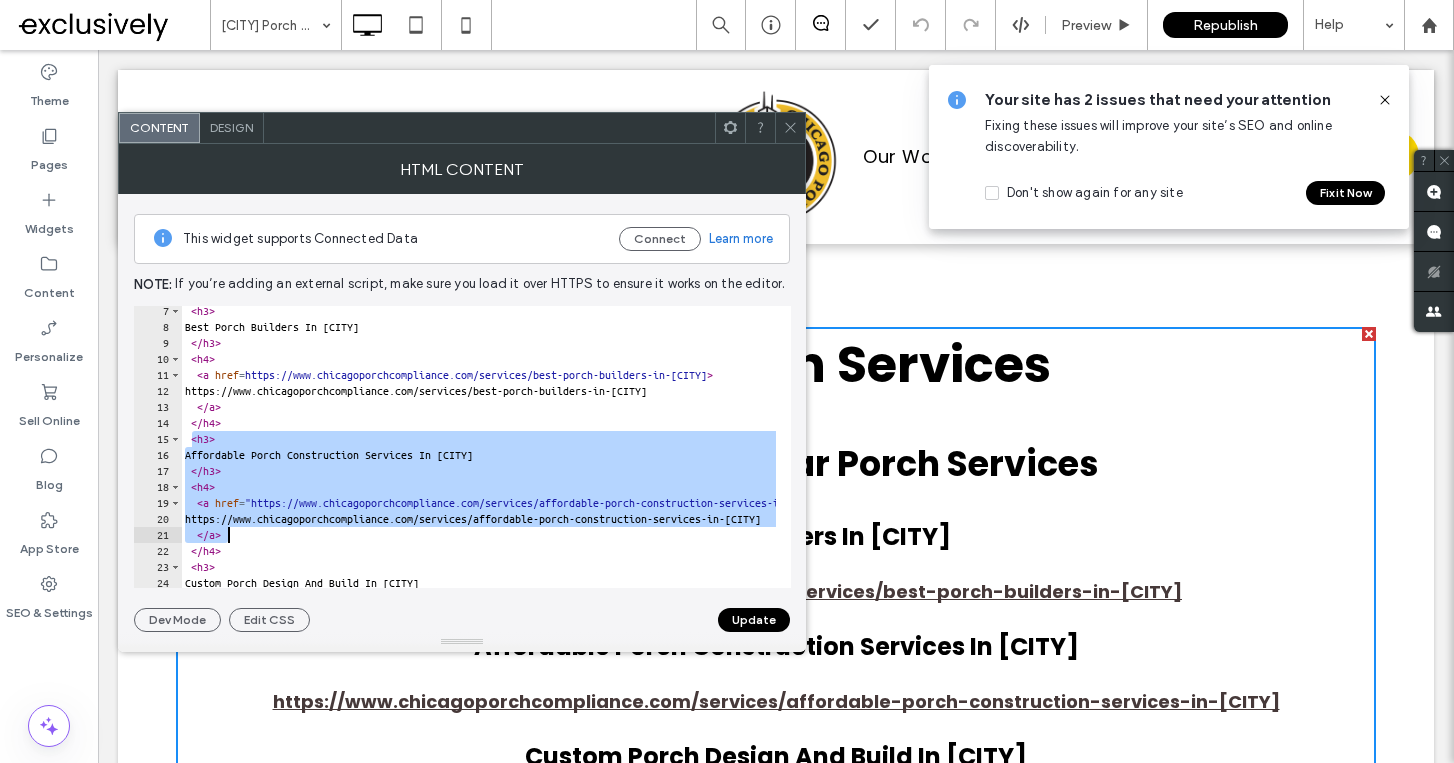 click on "< h3 >   Best Porch Builders In [CITY]   </ h3 >   < h4 >    < a   href = "https://www.chicagoporchcompliance.com/services/best-porch-builders-in-[CITY]" >    https://www.chicagoporchcompliance.com/services/best-porch-builders-in-[CITY]    </ a >   </ h4 >   < h3 >   Affordable Porch Construction Services In [CITY]   </ h3 >   < h4 >    < a   href = "https://www.chicagoporchcompliance.com/services/affordable-porch-construction-services-in-[CITY]" >    https://www.chicagoporchcompliance.com/services/affordable-porch-construction-services-in-[CITY]    </ a >   </ h4 >   < h3 >   Custom Porch Design And Build In [CITY]" at bounding box center [678, 452] 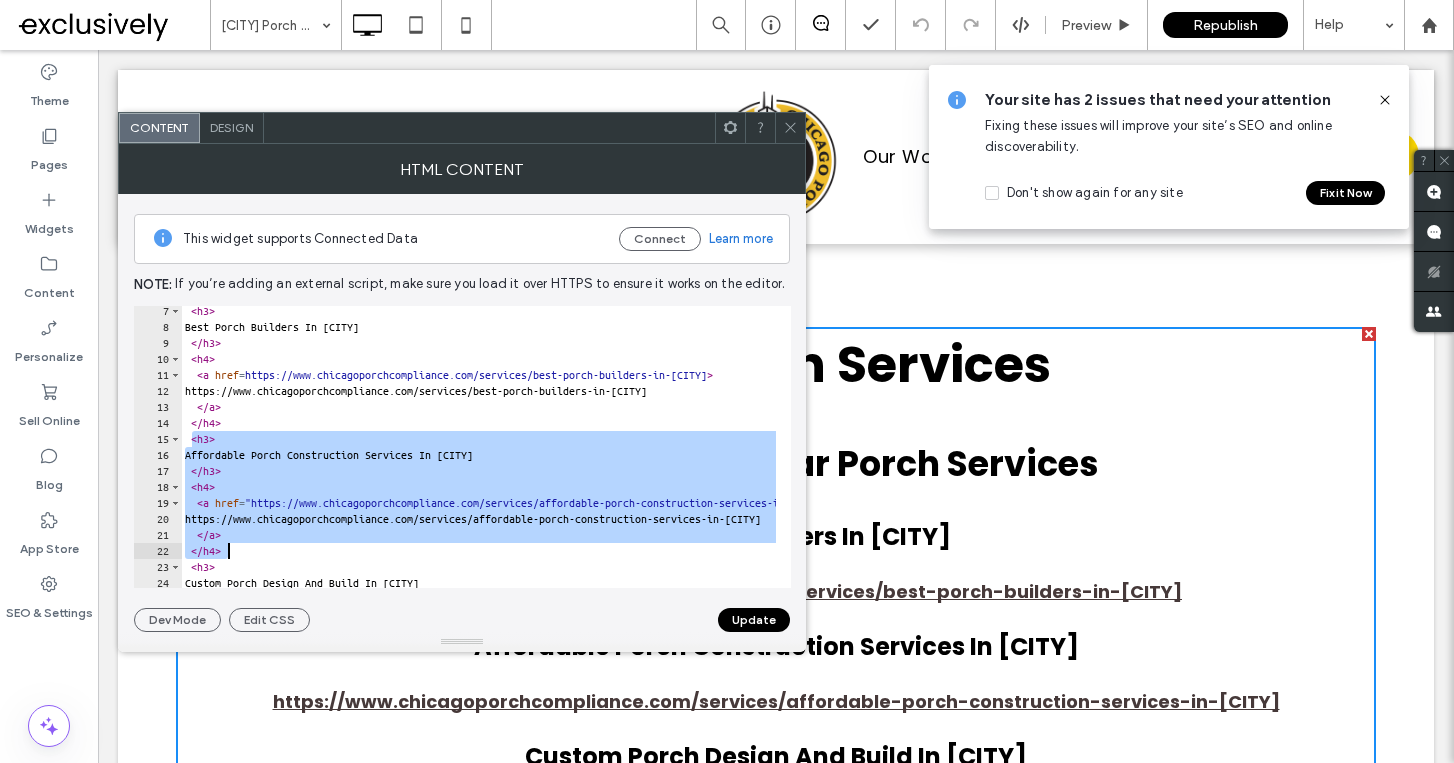click on "< h3 >   Best Porch Builders In [CITY]   </ h3 >   < h4 >    < a   href = "https://www.chicagoporchcompliance.com/services/best-porch-builders-in-[CITY]" >    https://www.chicagoporchcompliance.com/services/best-porch-builders-in-[CITY]    </ a >   </ h4 >   < h3 >   Affordable Porch Construction Services In [CITY]   </ h3 >   < h4 >    < a   href = "https://www.chicagoporchcompliance.com/services/affordable-porch-construction-services-in-[CITY]" >    https://www.chicagoporchcompliance.com/services/affordable-porch-construction-services-in-[CITY]    </ a >   </ h4 >   < h3 >   Custom Porch Design And Build In [CITY]" at bounding box center [678, 452] 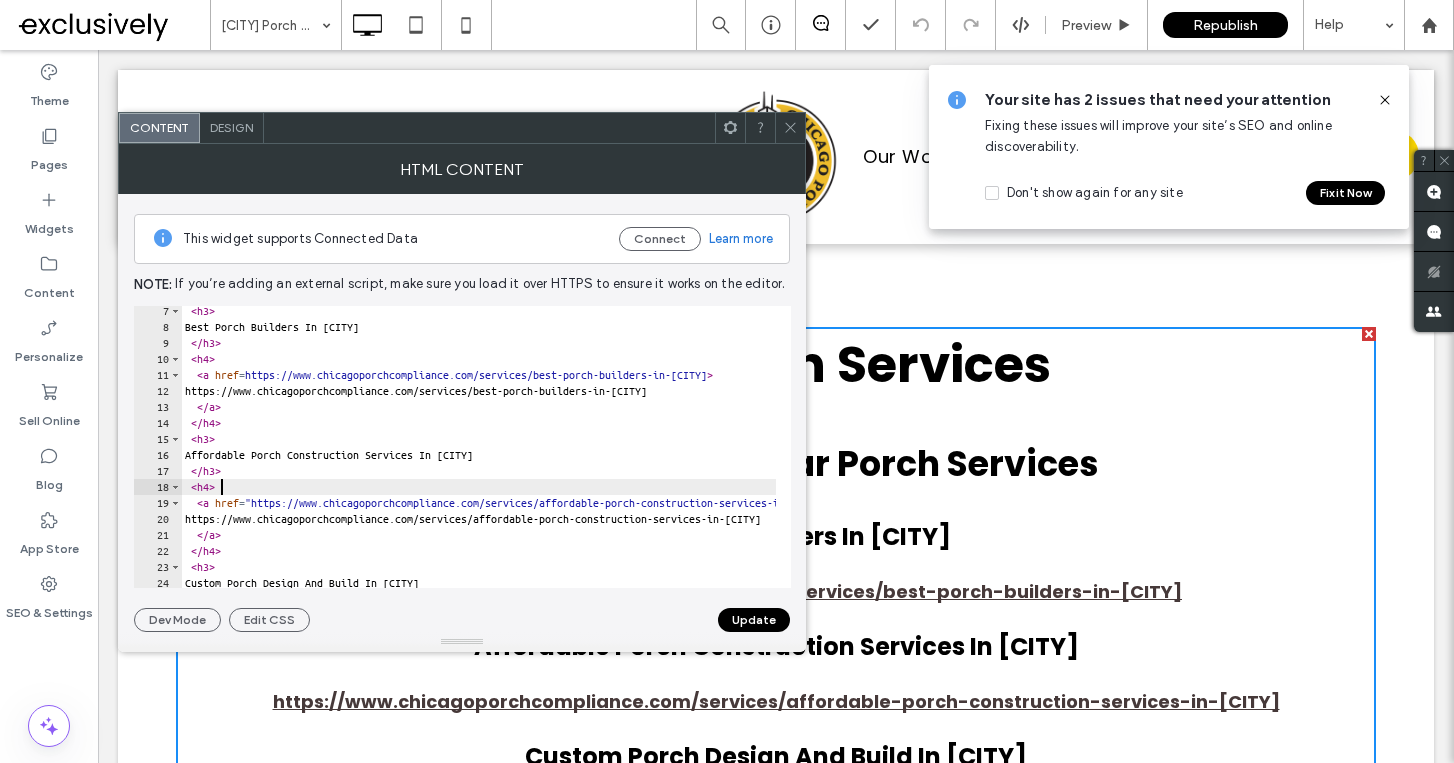 scroll, scrollTop: 242, scrollLeft: 0, axis: vertical 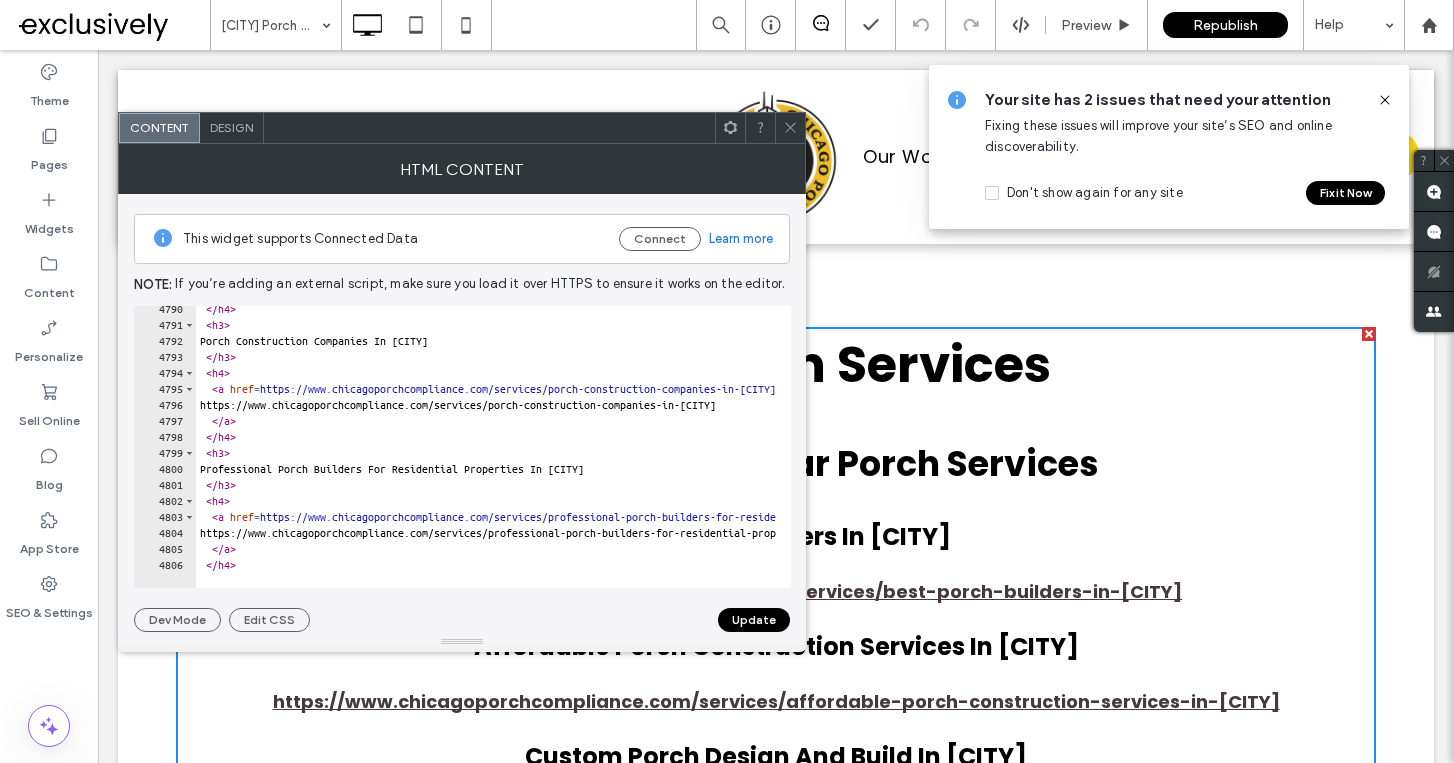 click on "</ h4 >   < h3 >   Porch Construction Companies In [CITY]   </ h3 >   < h4 >    < a   href = "https://www.chicagoporchcompliance.com/services/porch-construction-companies-in-[CITY]" >    https://www.chicagoporchcompliance.com/services/porch-construction-companies-in-[CITY]    </ a >   </ h4 >   < h3 >   Professional Porch Builders For Residential Properties In [CITY]   </ h3 >   < h4 >    < a   href = "https://www.chicagoporchcompliance.com/services/professional-porch-builders-for-residential-properties-in-[CITY]" >    https://www.chicagoporchcompliance.com/services/professional-porch-builders-for-residential-properties-in-[CITY]    </ a >   </ h4 >" at bounding box center (693, 450) 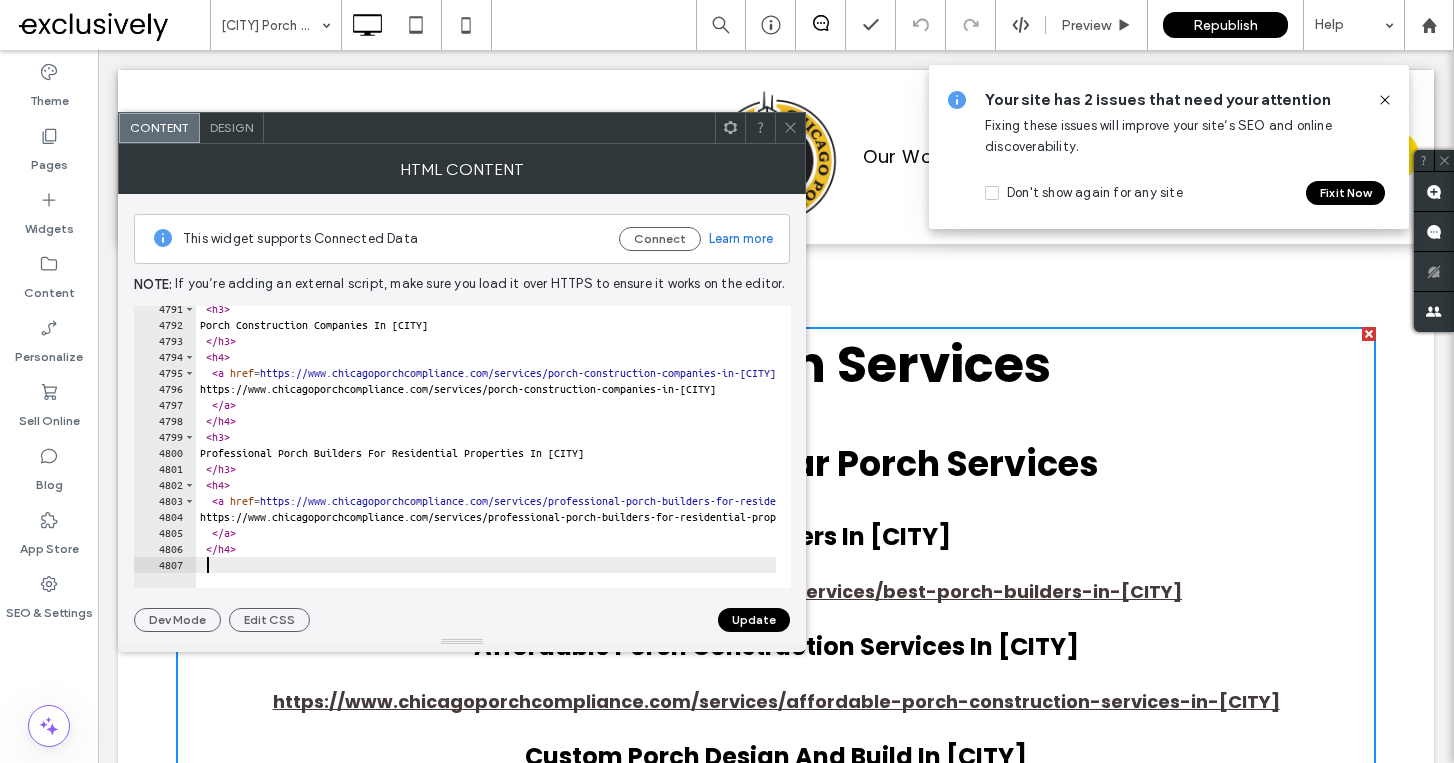 paste on "*******" 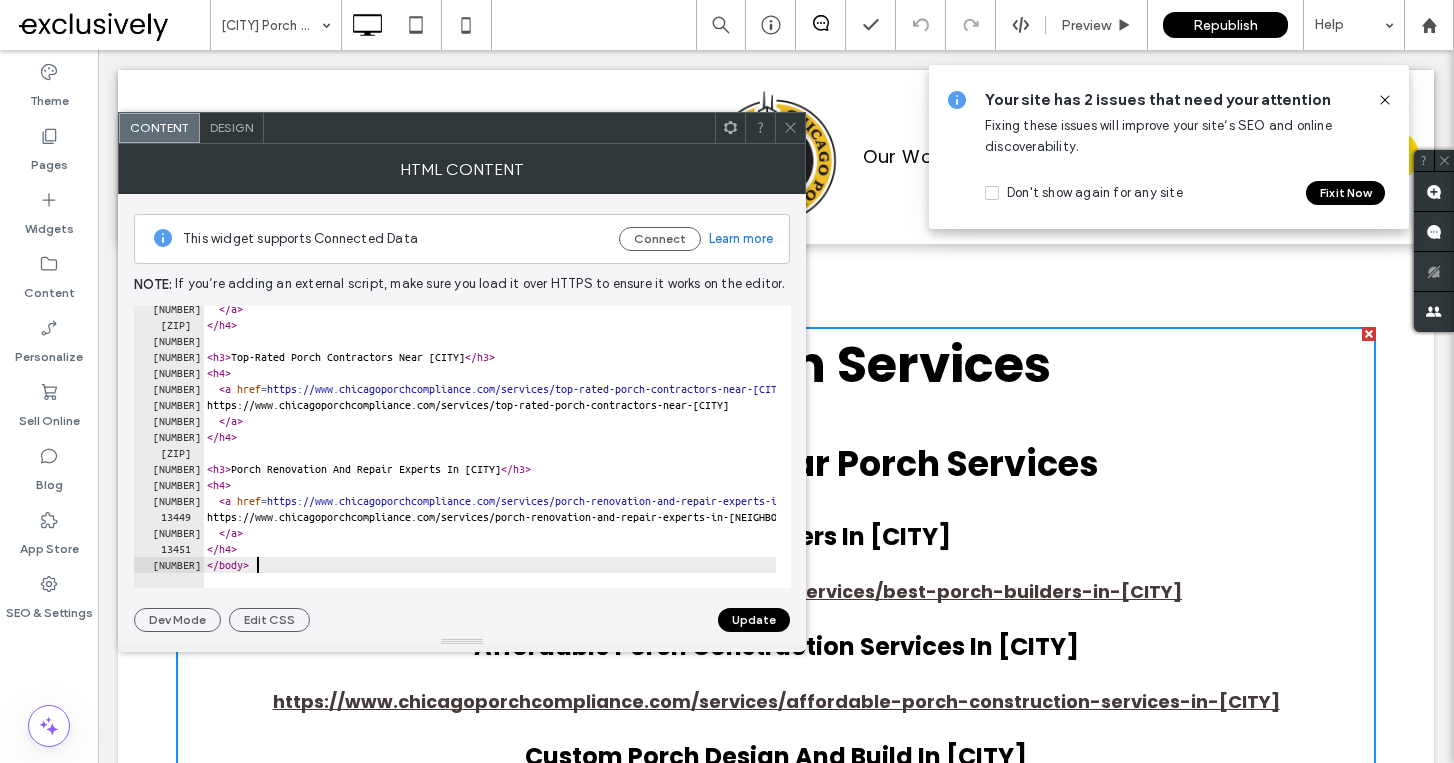 click on "https://www.chicagoporchcompliance.com/services/top-rated-porch-contractors-near-[CITY]
Porch Renovation And Repair Experts In [CITY]" at bounding box center (704, 450) 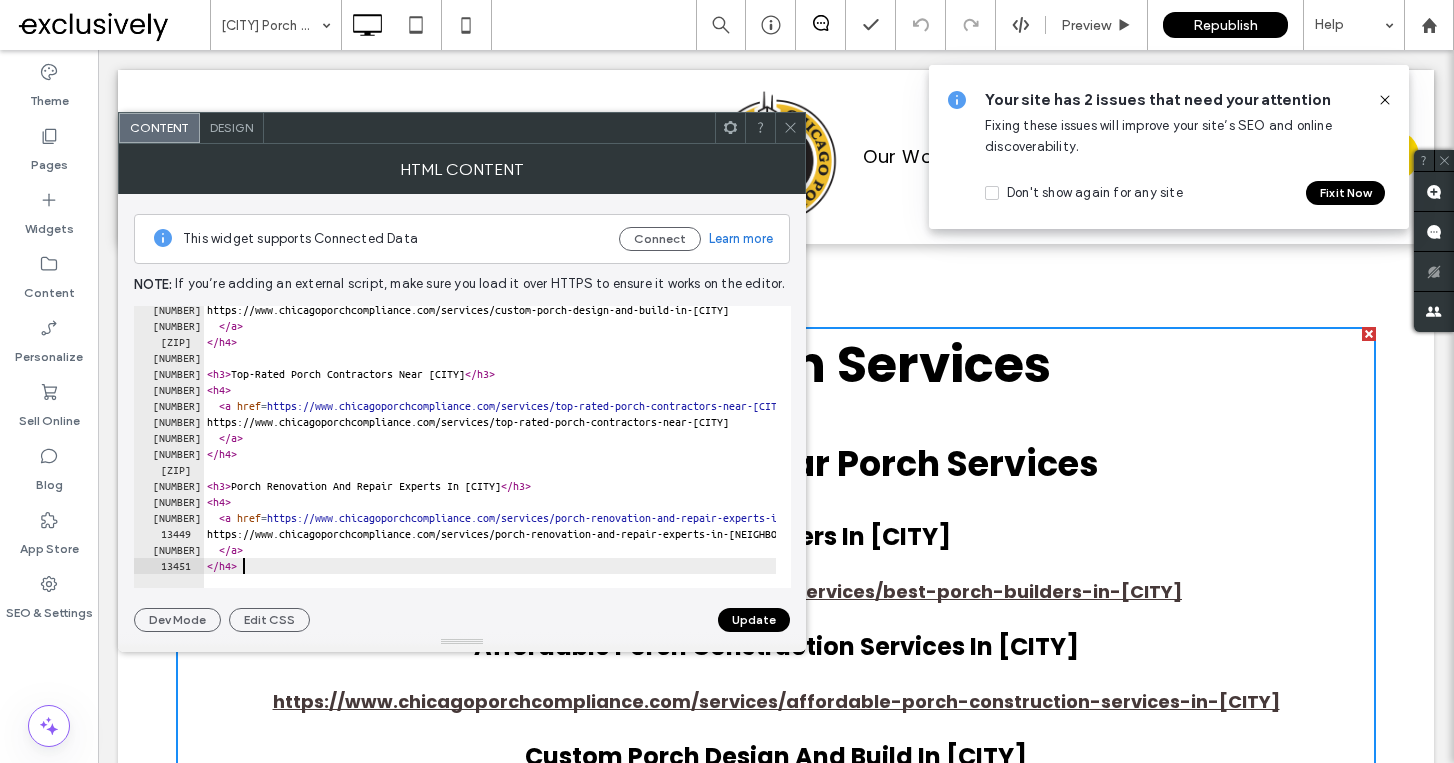 scroll, scrollTop: 0, scrollLeft: 0, axis: both 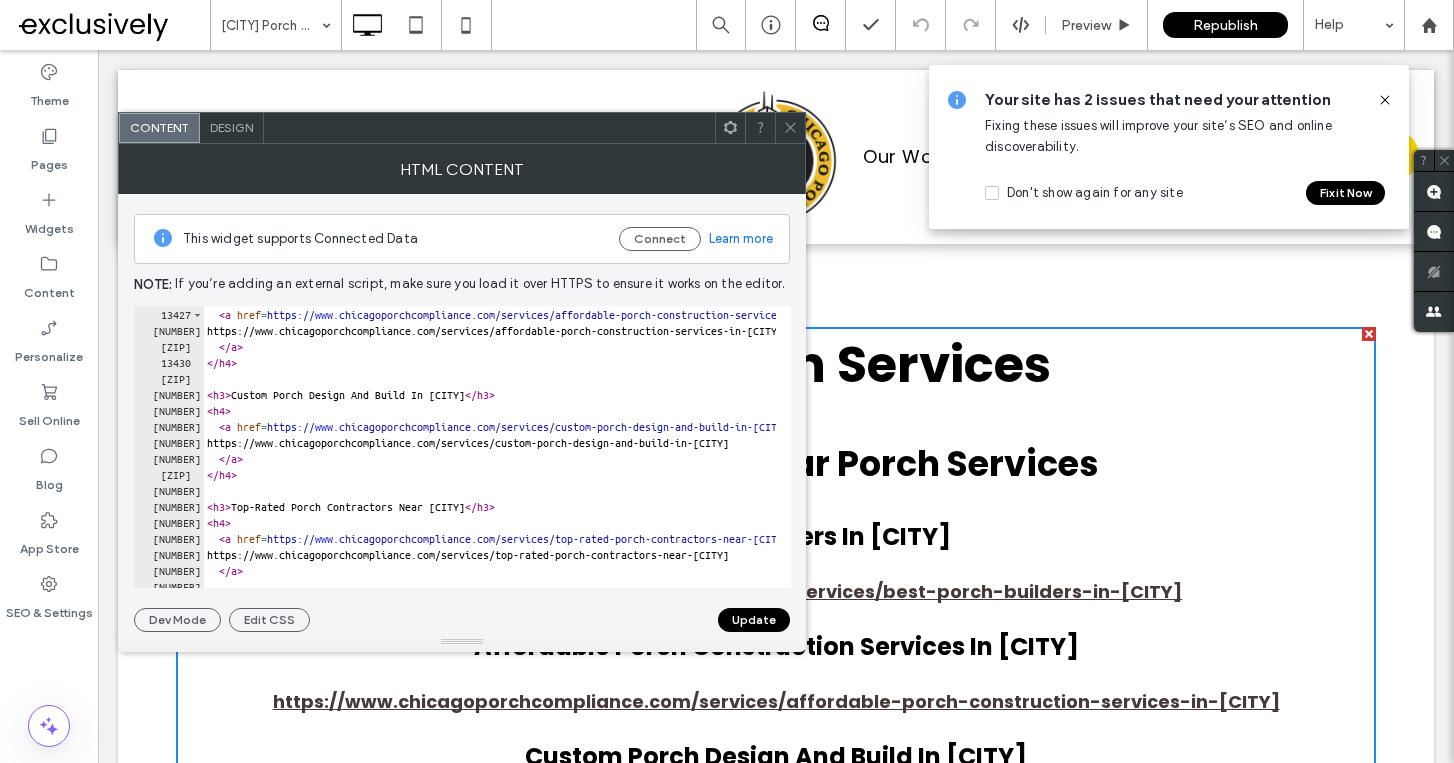 type on "*****" 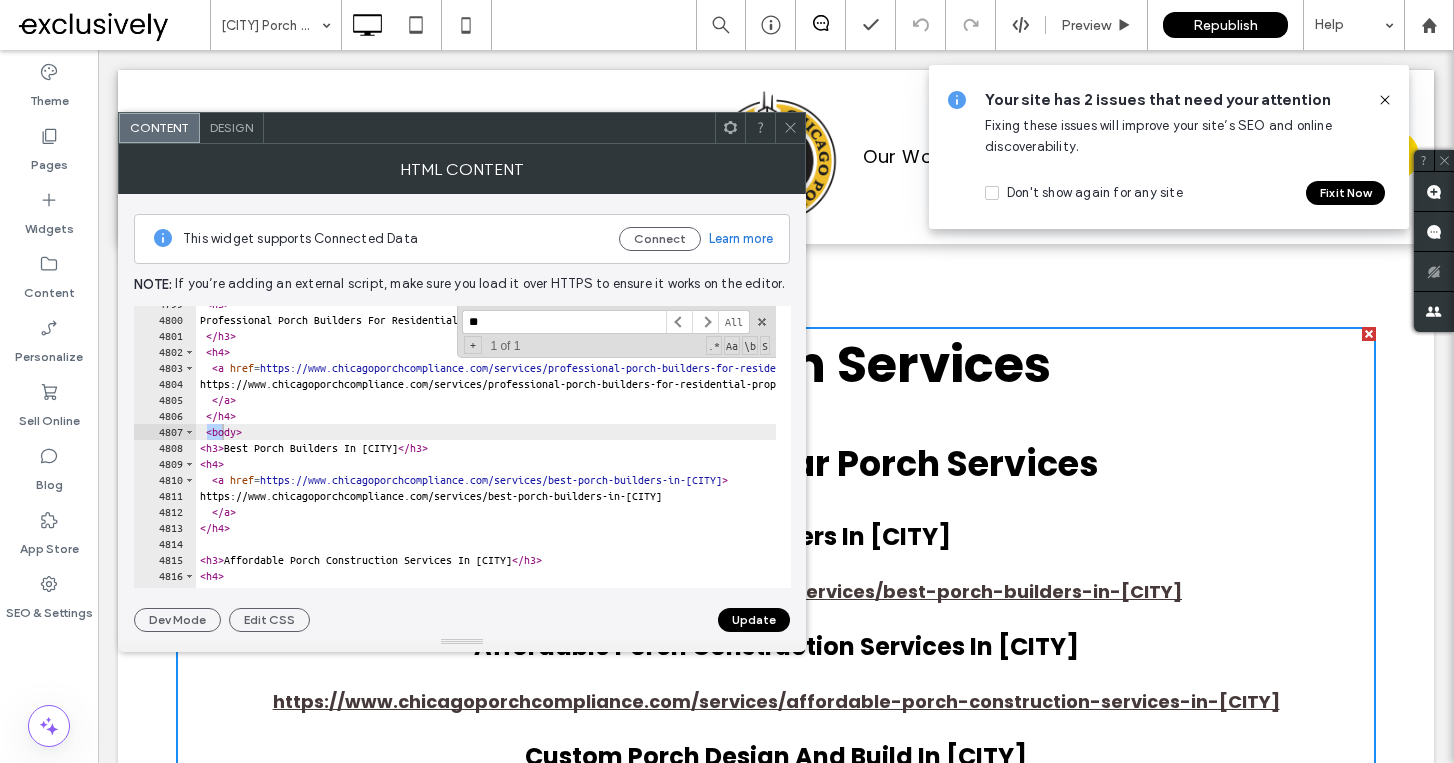 scroll, scrollTop: 11690, scrollLeft: 0, axis: vertical 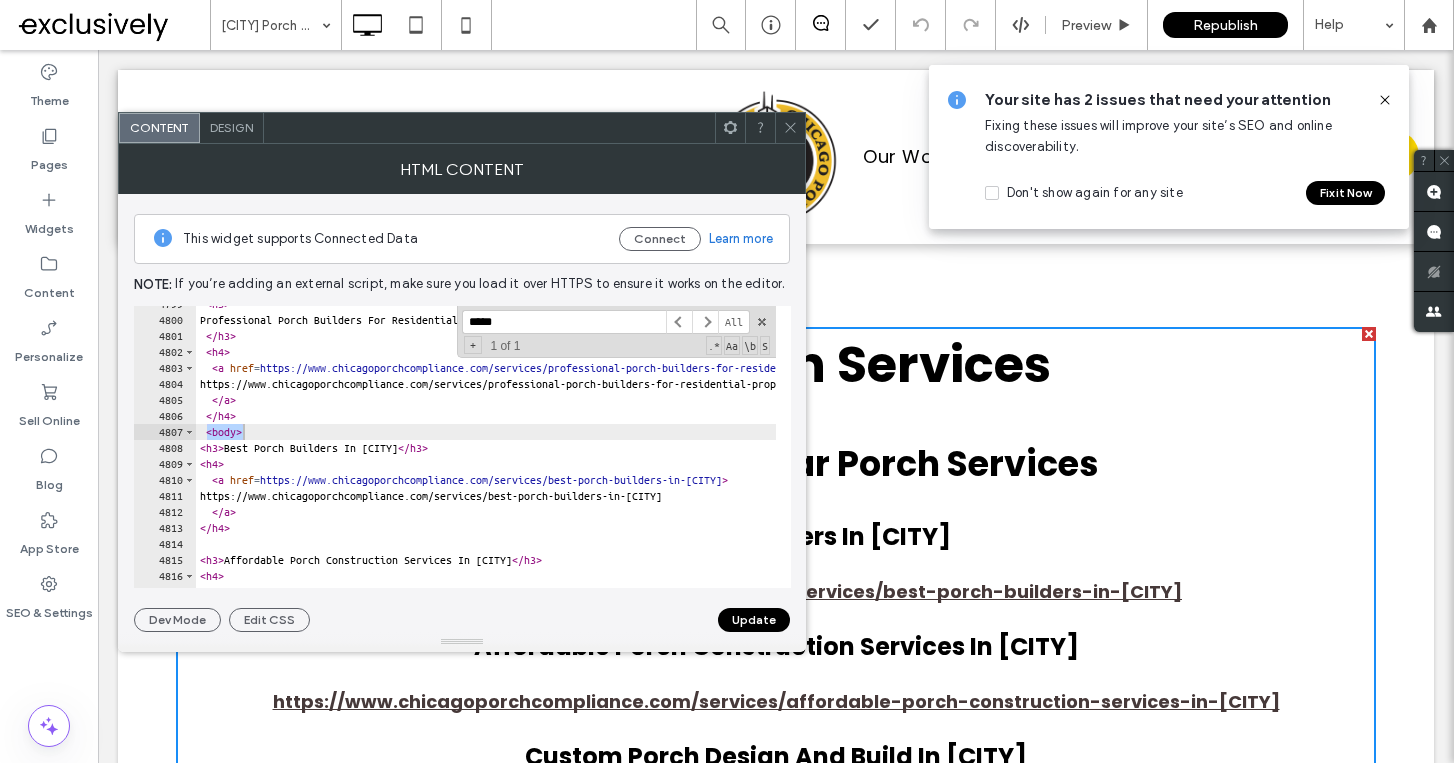 type on "*****" 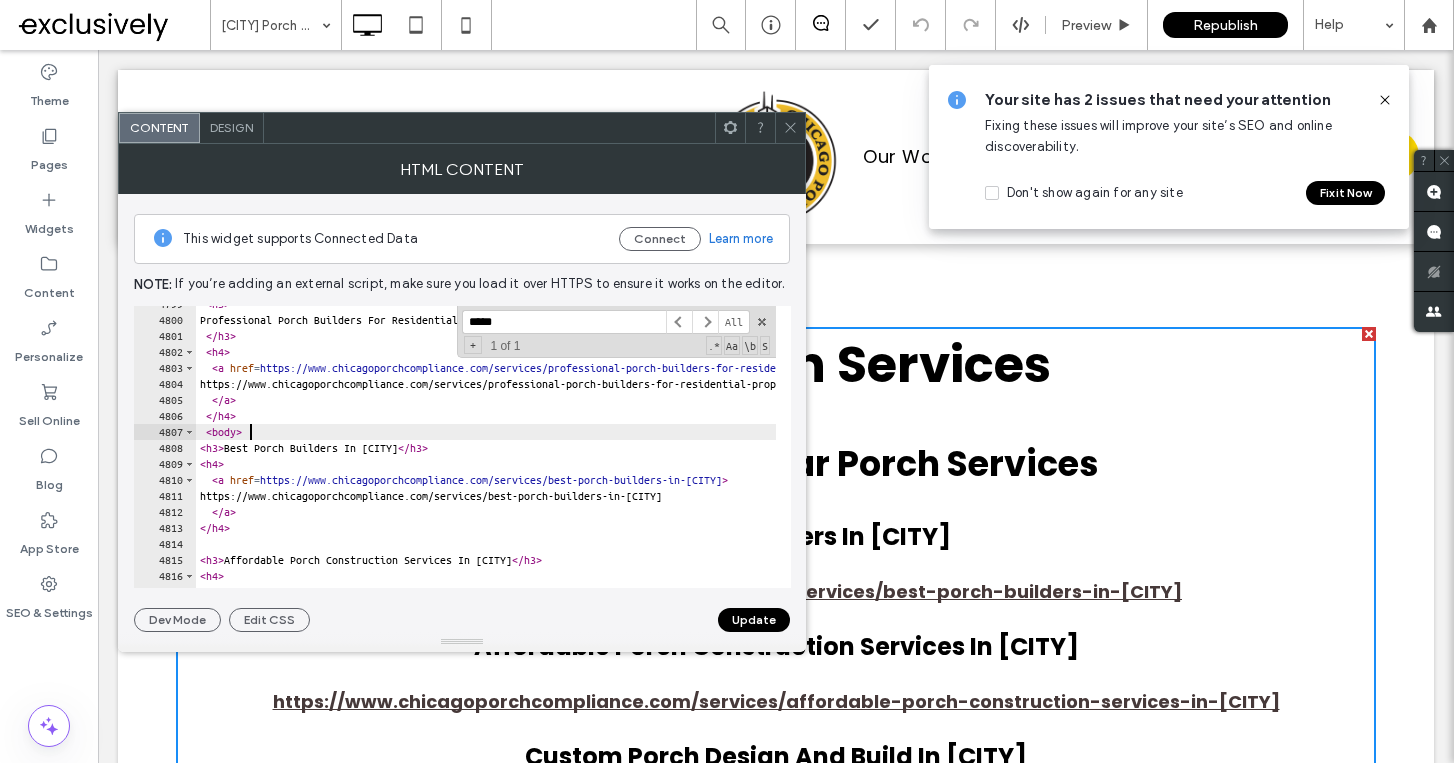 click on "< h3 >   Professional Porch Builders For Residential Properties In [CITY]   </ h3 >   < h4 >    < a   href = "https://www.chicagoporchcompliance.com/services/professional-porch-builders-for-residential-properties-in-[CITY]" >    https://www.chicagoporchcompliance.com/services/professional-porch-builders-for-residential-properties-in-[CITY]    </ a >   </ h4 >   < body > < h3 > Best Porch Builders In [CITY] </ h3 > < h4 >    < a   href = "https://www.chicagoporchcompliance.com/services/best-porch-builders-in-[CITY]" >     https://www.chicagoporchcompliance.com/services/best-porch-builders-in-[CITY]    </ a > </ h4 > < h3 > Affordable Porch Construction Services In [CITY] </ h3 > < h4 >" at bounding box center (697, 445) 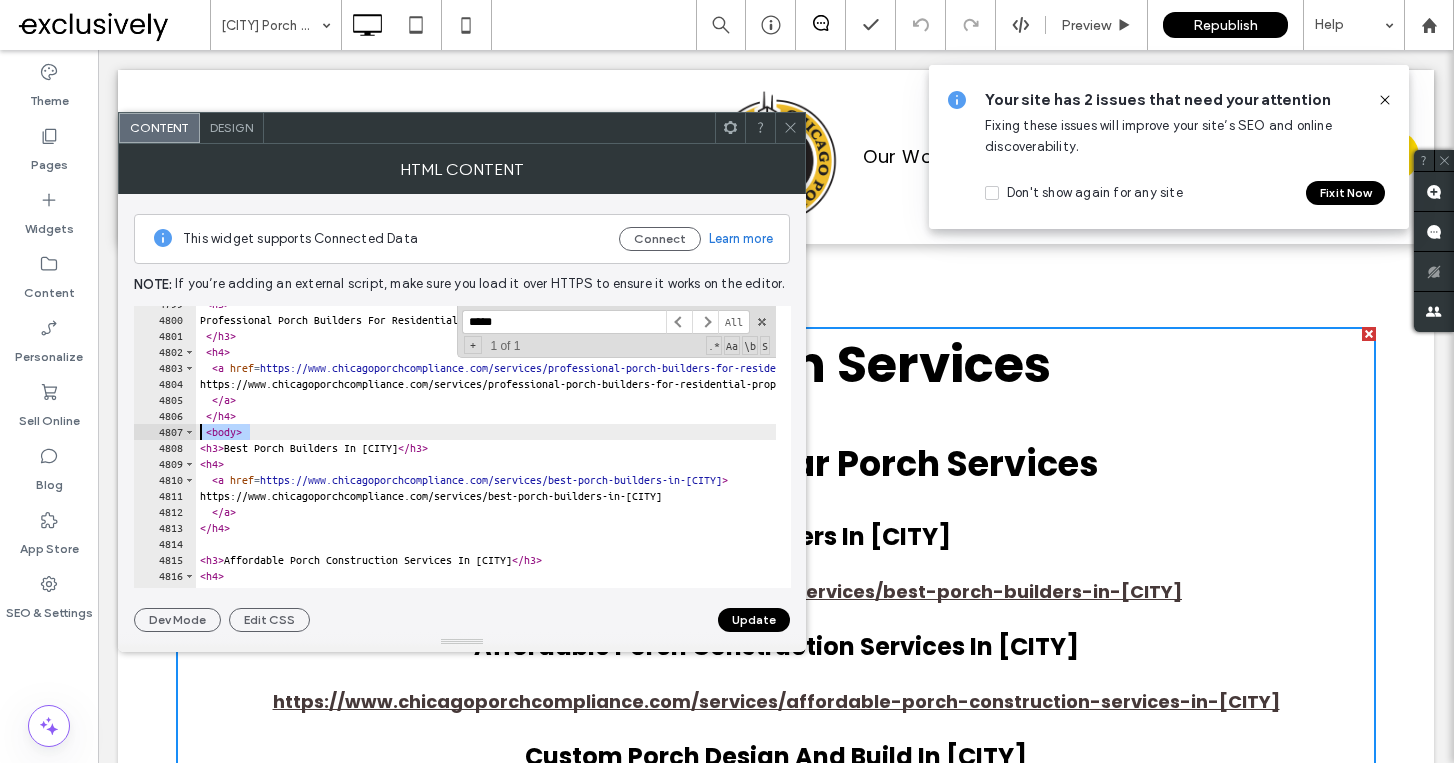 drag, startPoint x: 281, startPoint y: 427, endPoint x: 183, endPoint y: 427, distance: 98 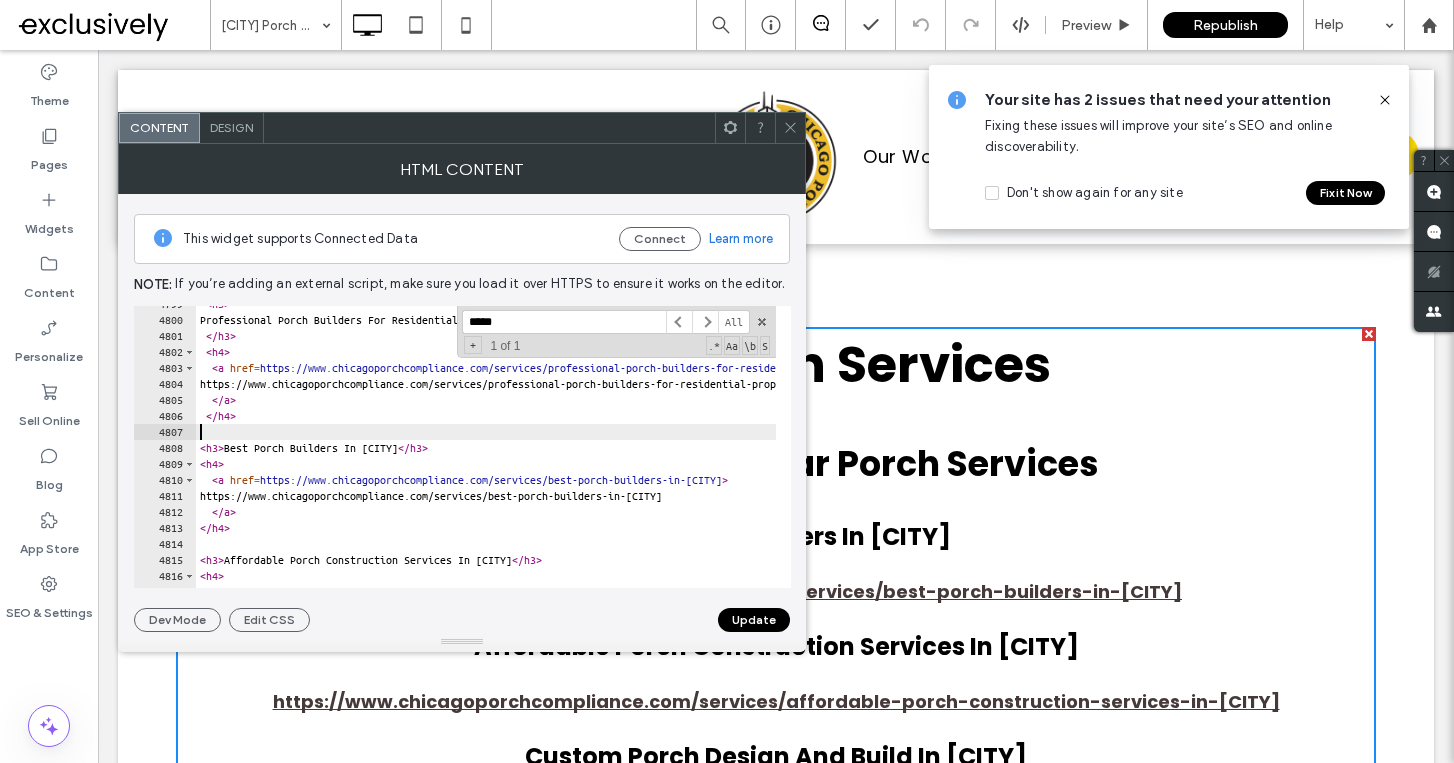 type on "*****" 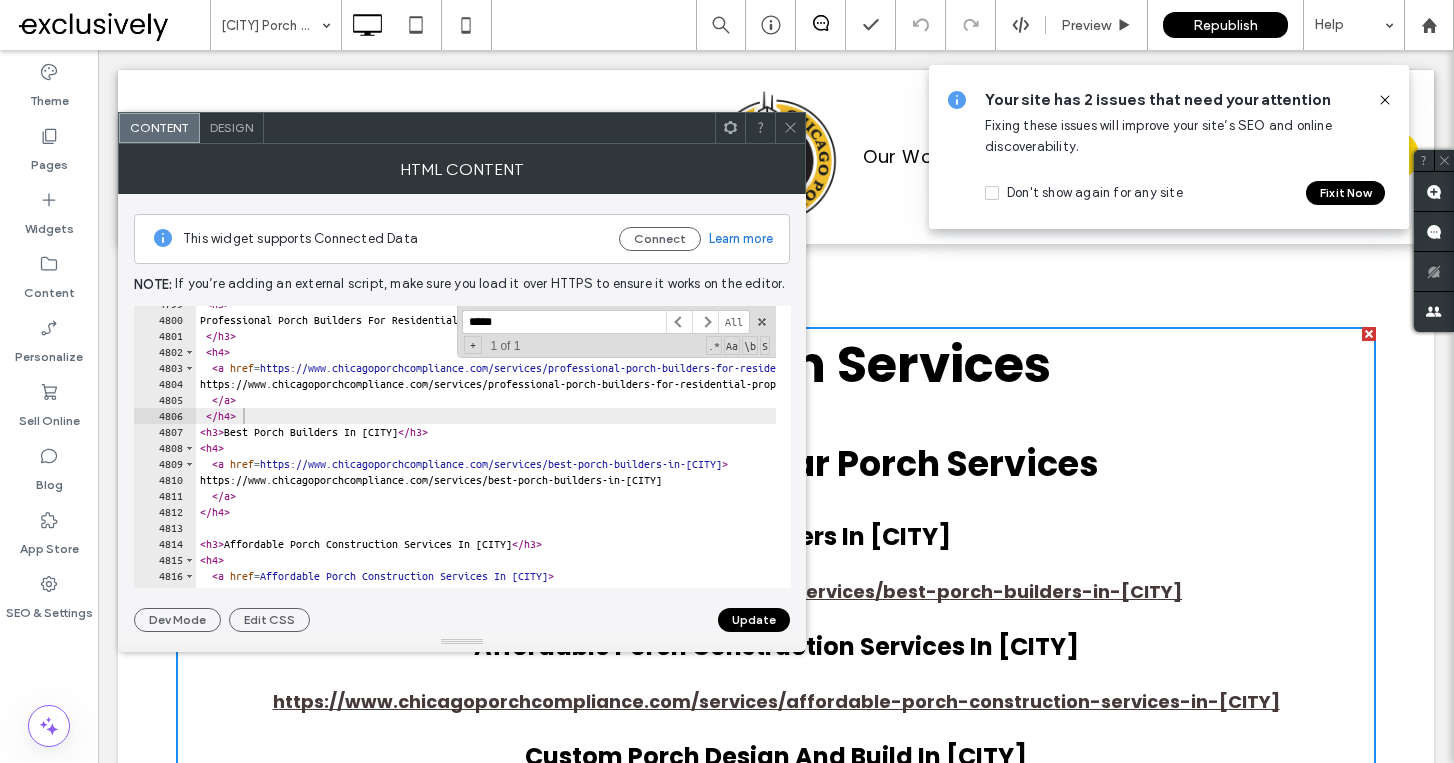 click on "Update" at bounding box center (754, 620) 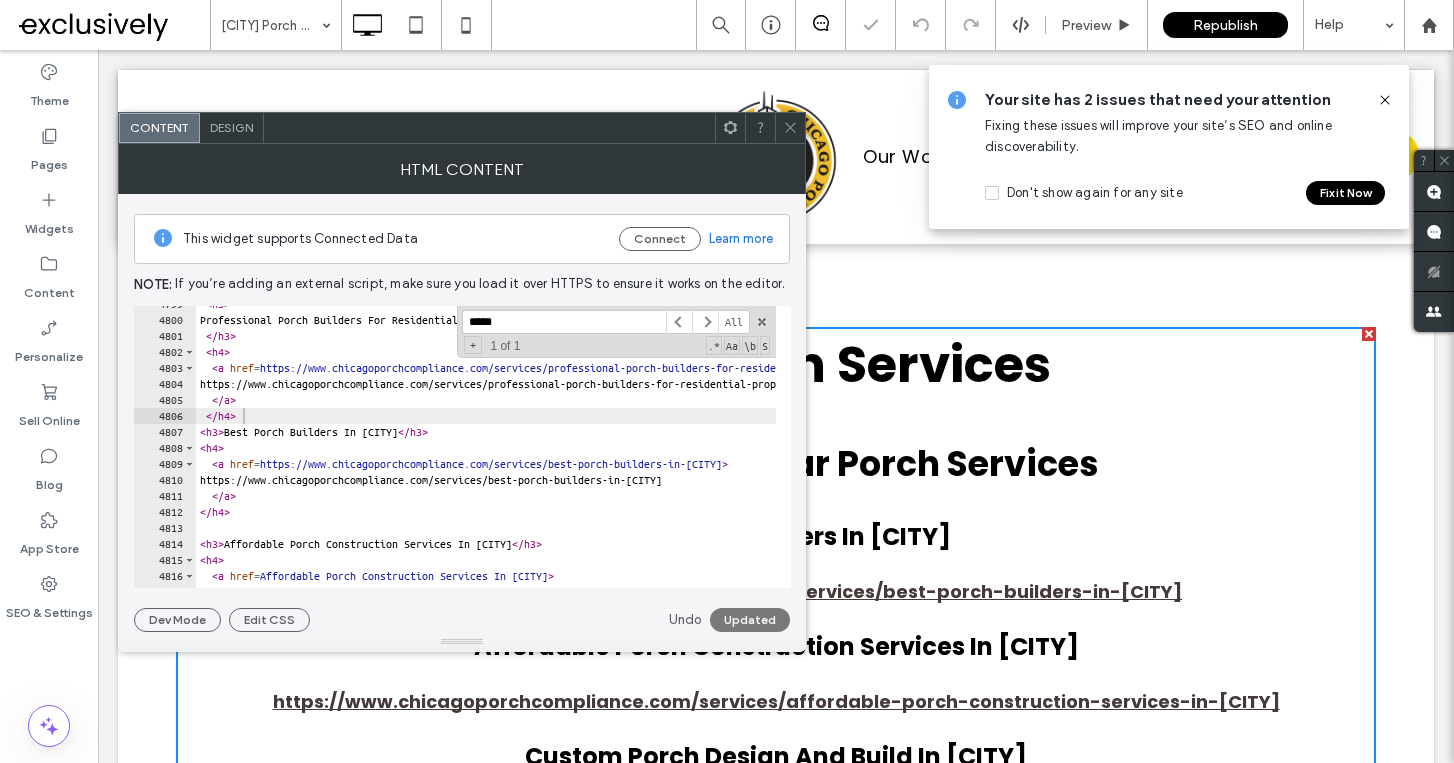 click 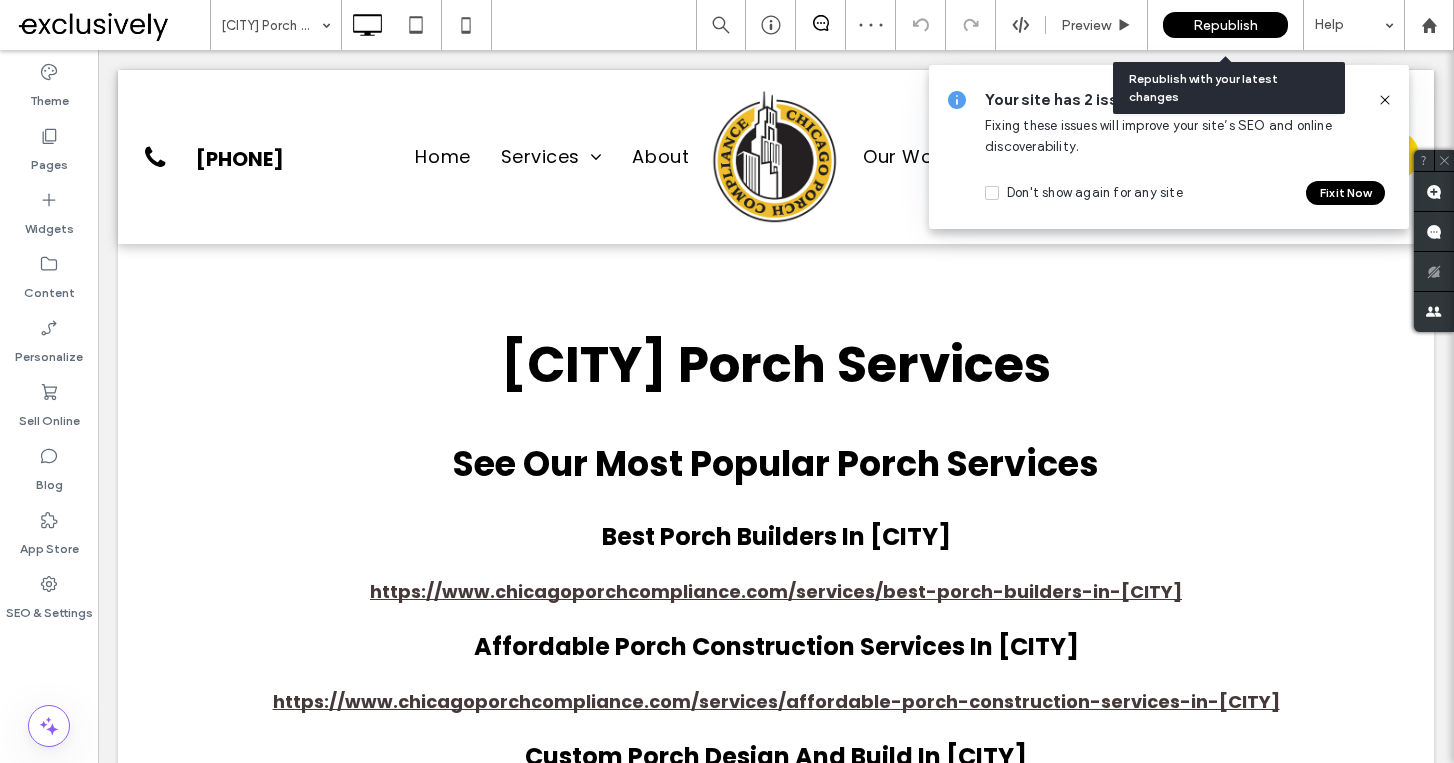 click on "Republish" at bounding box center (1225, 25) 